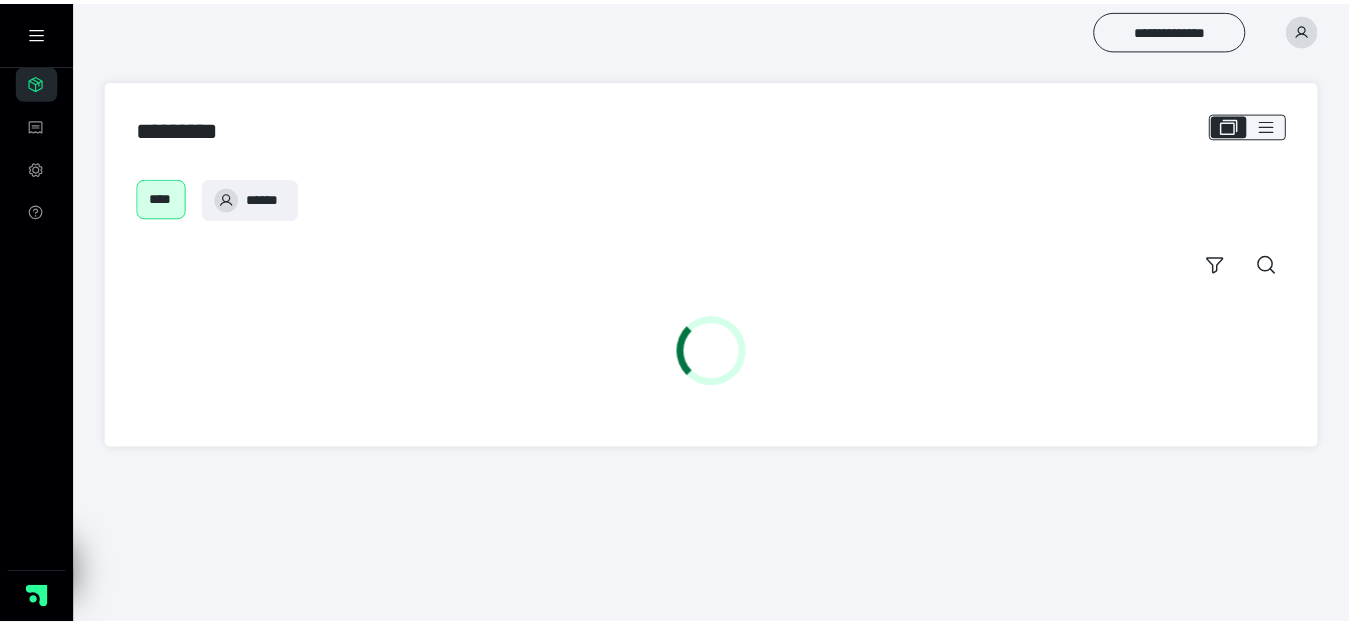 scroll, scrollTop: 0, scrollLeft: 0, axis: both 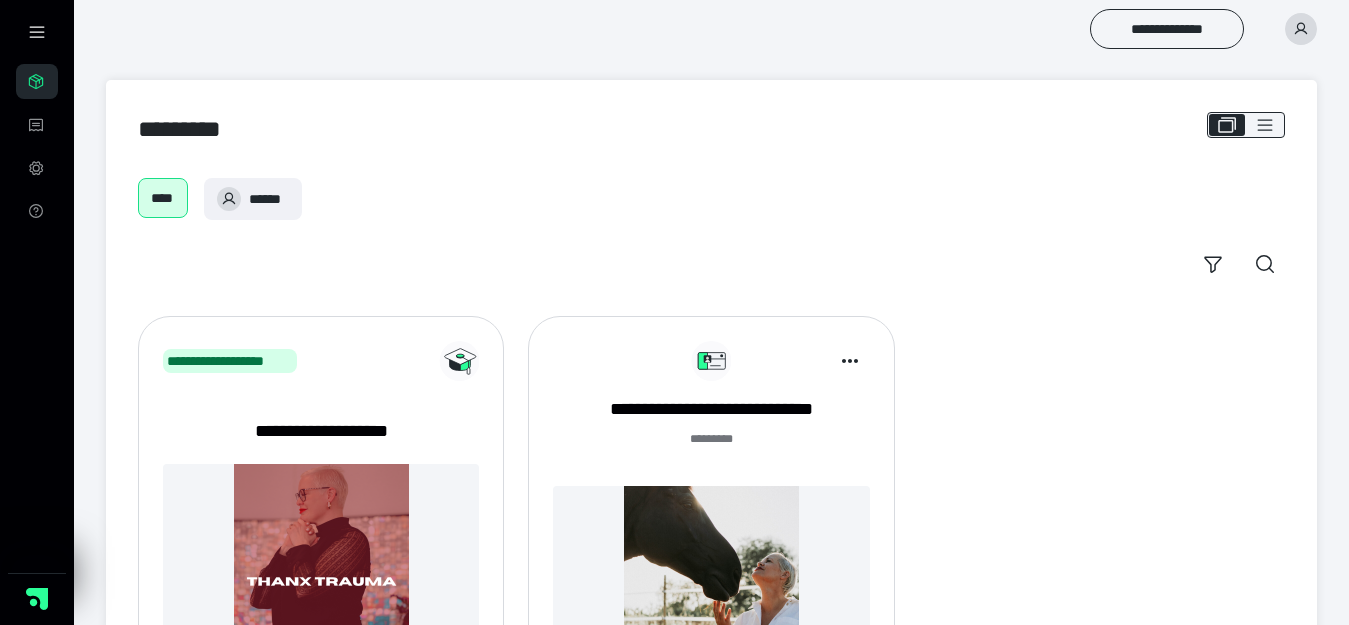 click on "**********" at bounding box center (711, 529) 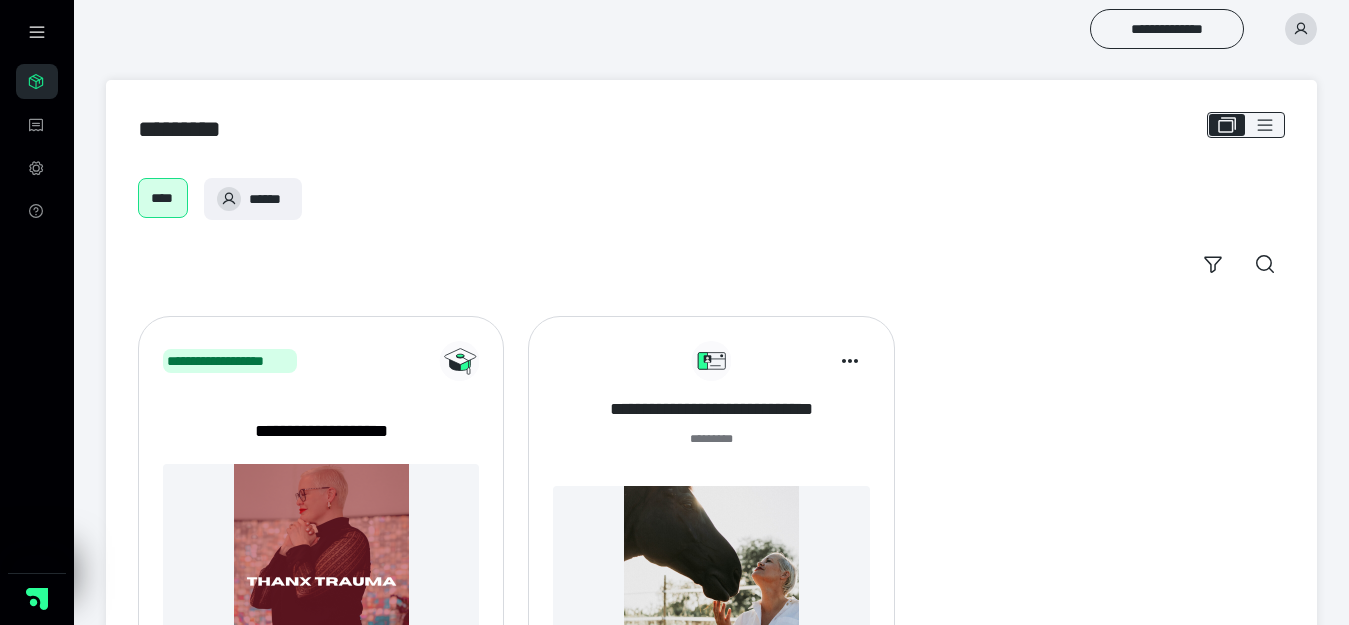 click on "**********" at bounding box center (711, 409) 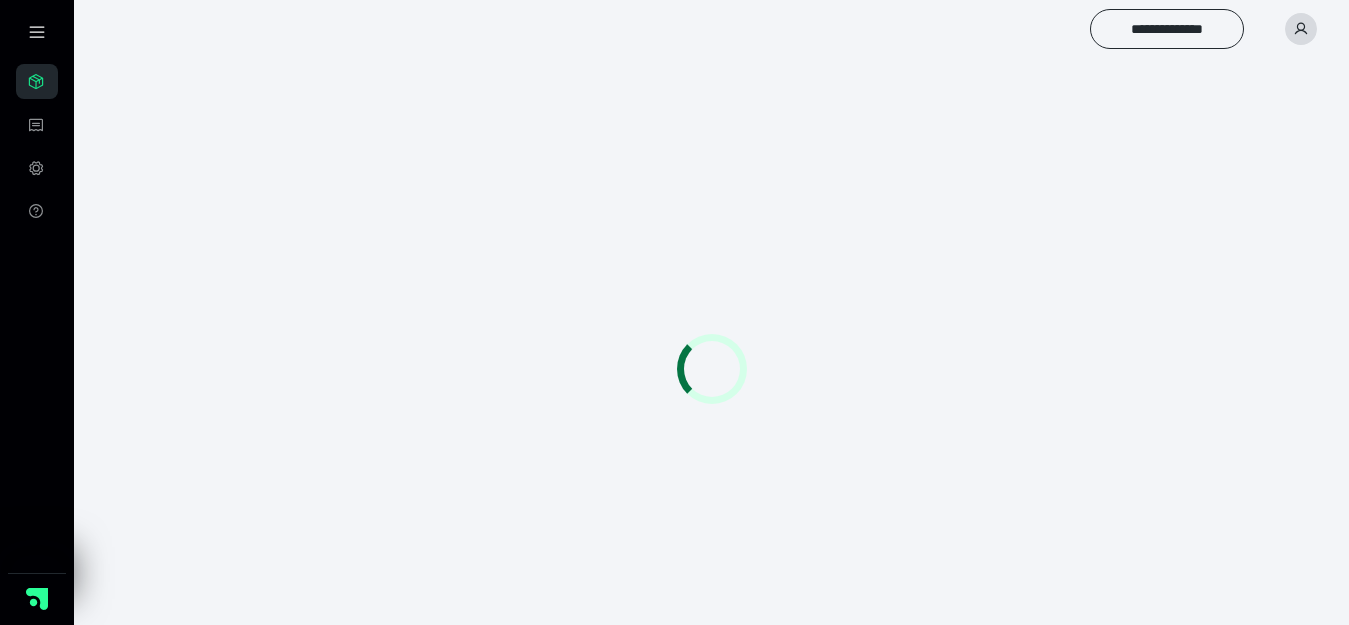 scroll, scrollTop: 0, scrollLeft: 0, axis: both 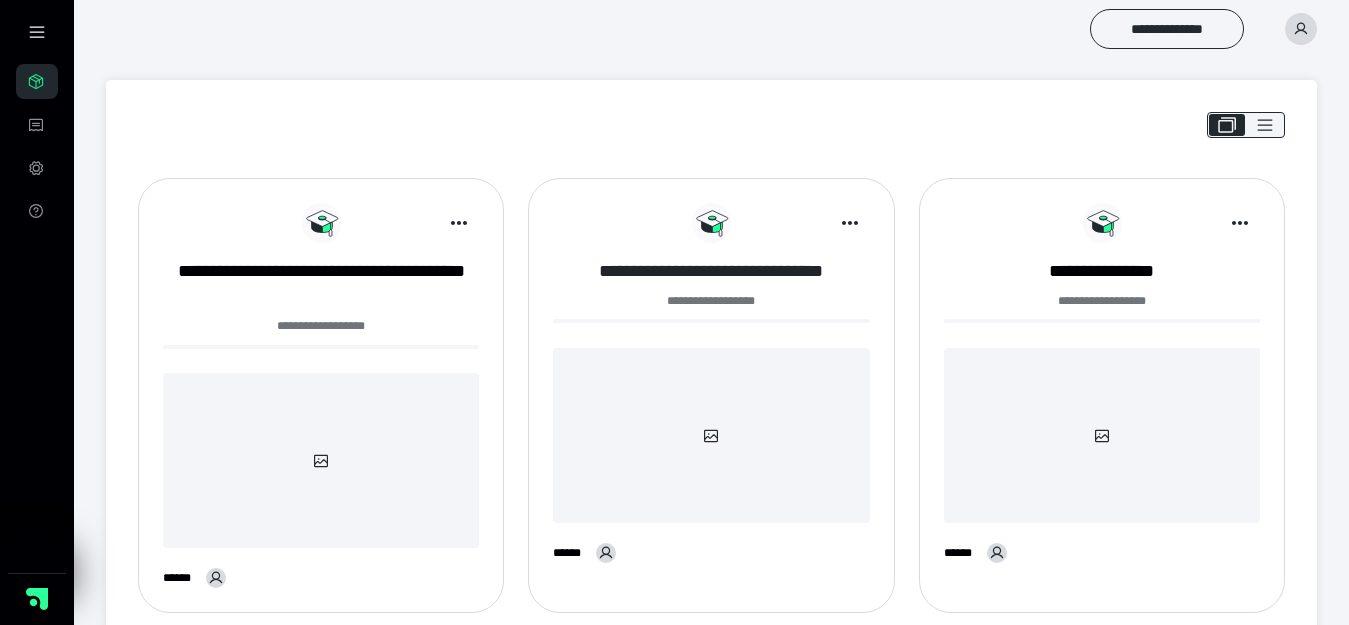 click on "**********" at bounding box center (711, 271) 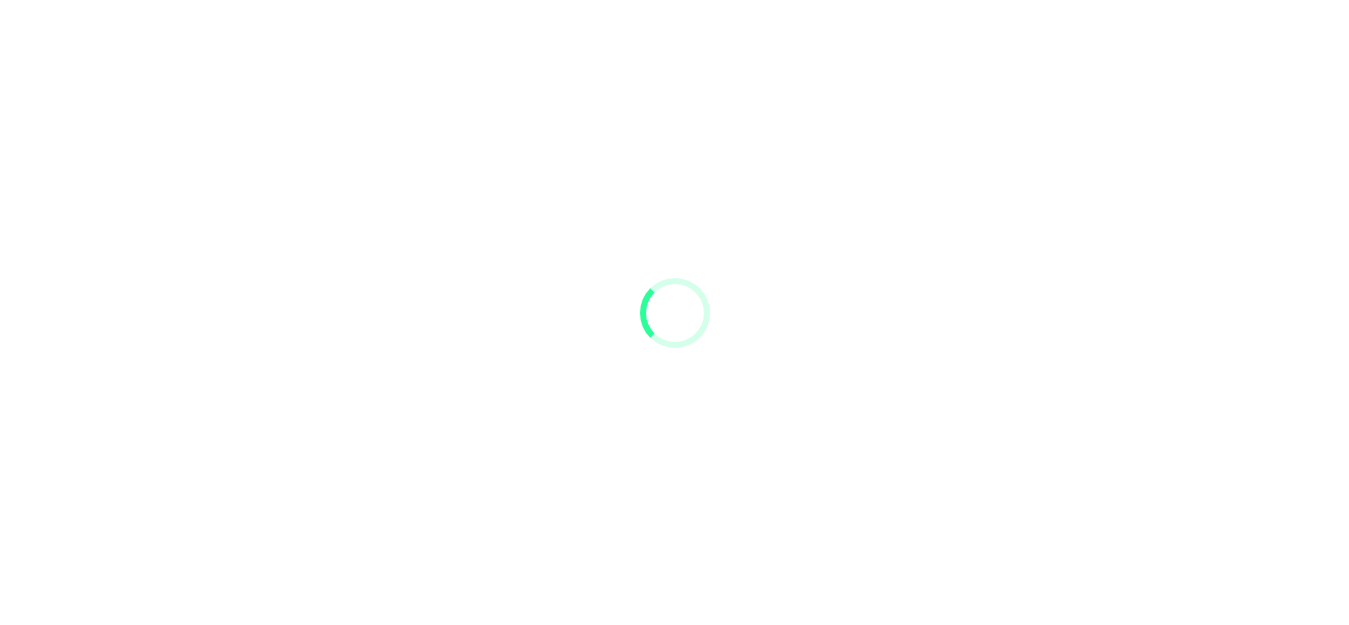 scroll, scrollTop: 0, scrollLeft: 0, axis: both 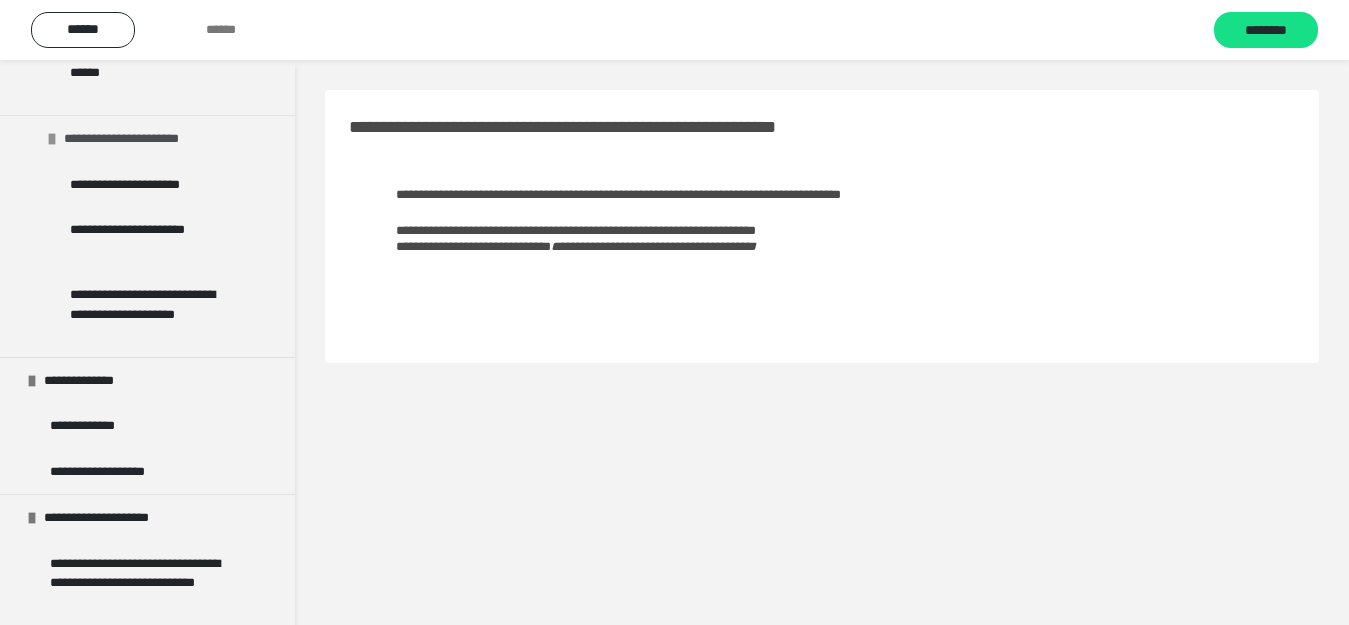 click at bounding box center (52, 139) 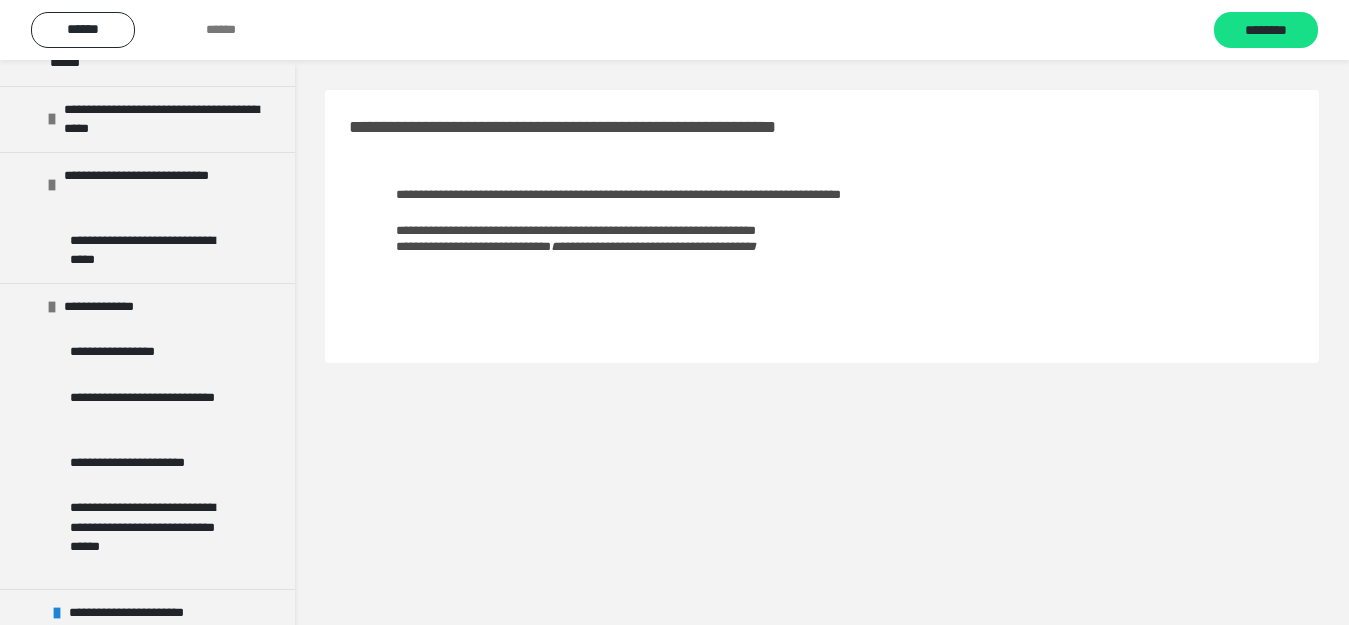 scroll, scrollTop: 328, scrollLeft: 0, axis: vertical 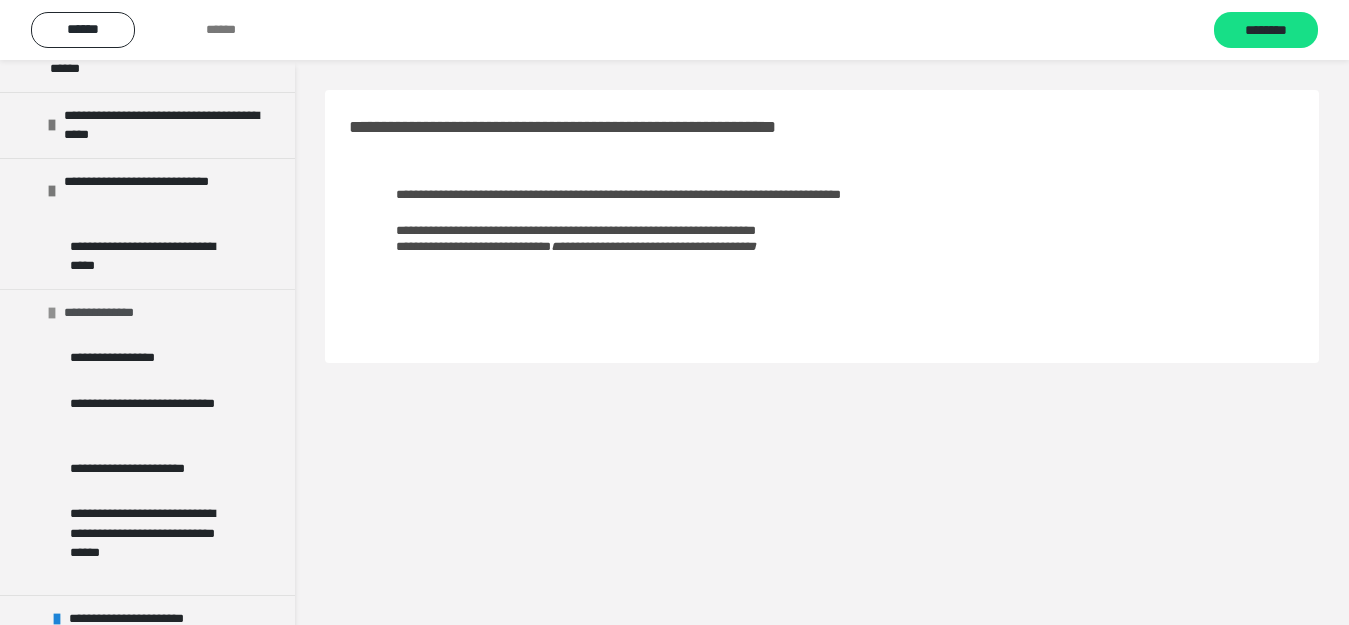 click at bounding box center (52, 313) 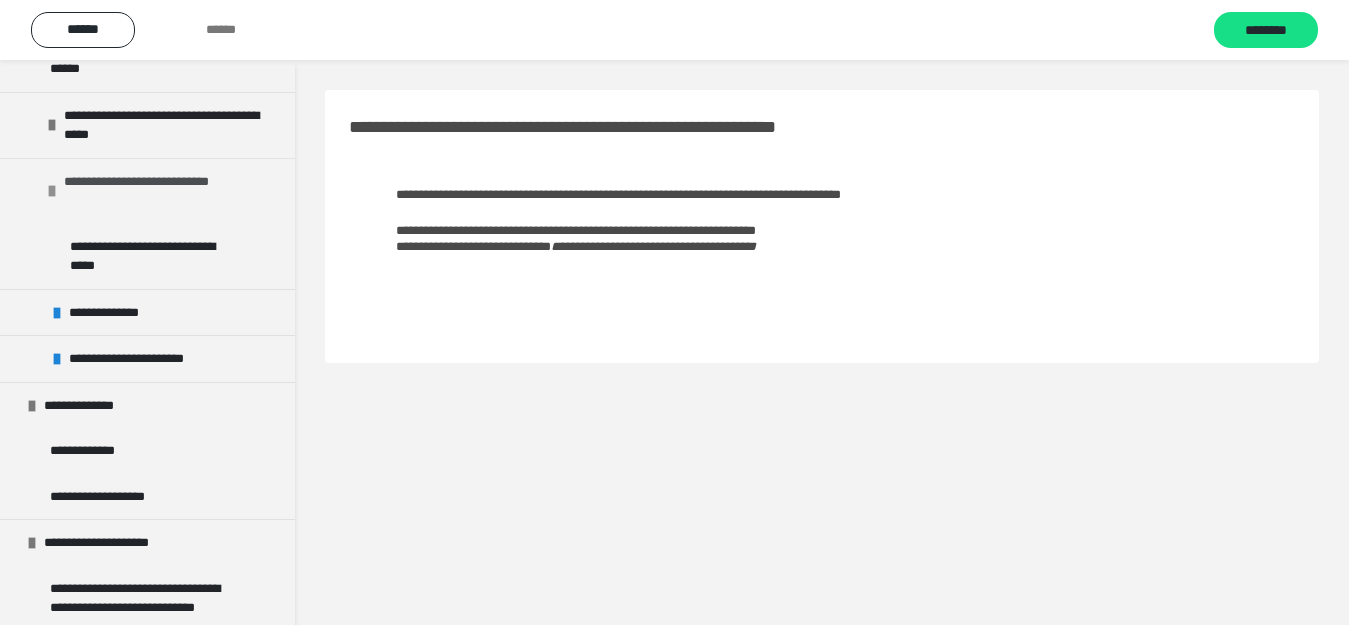 click at bounding box center [52, 191] 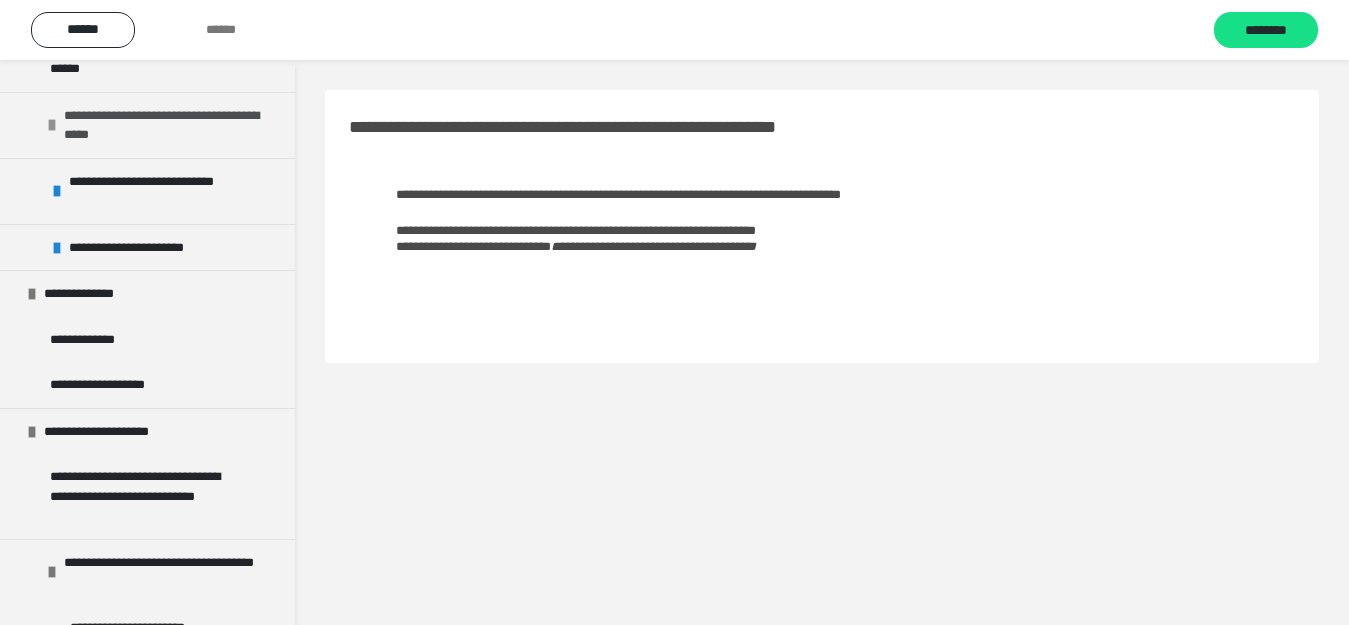 click on "**********" at bounding box center [163, 125] 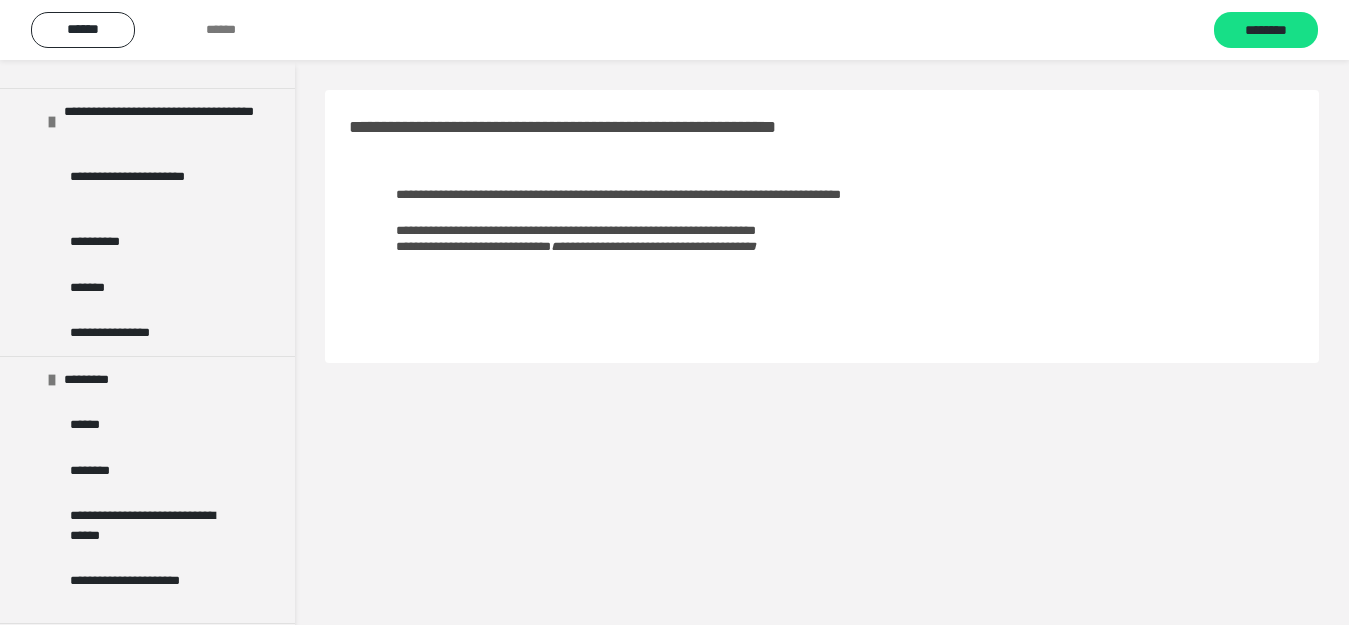 scroll, scrollTop: 698, scrollLeft: 0, axis: vertical 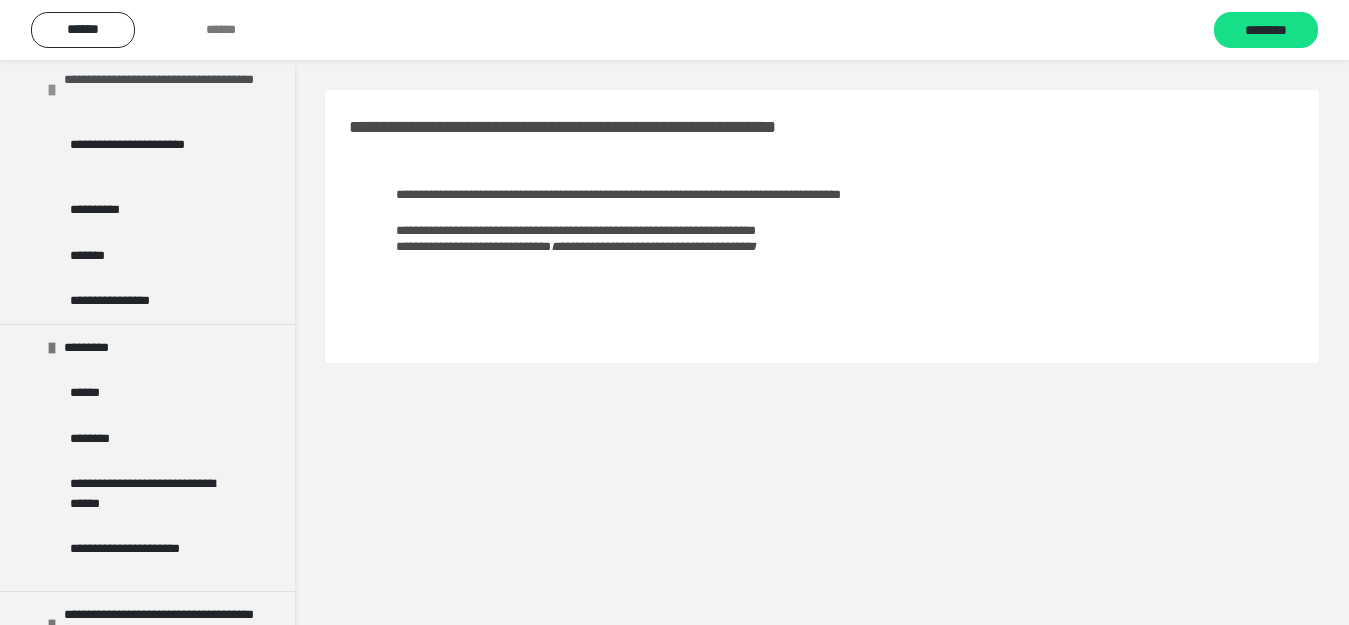 click at bounding box center (52, 90) 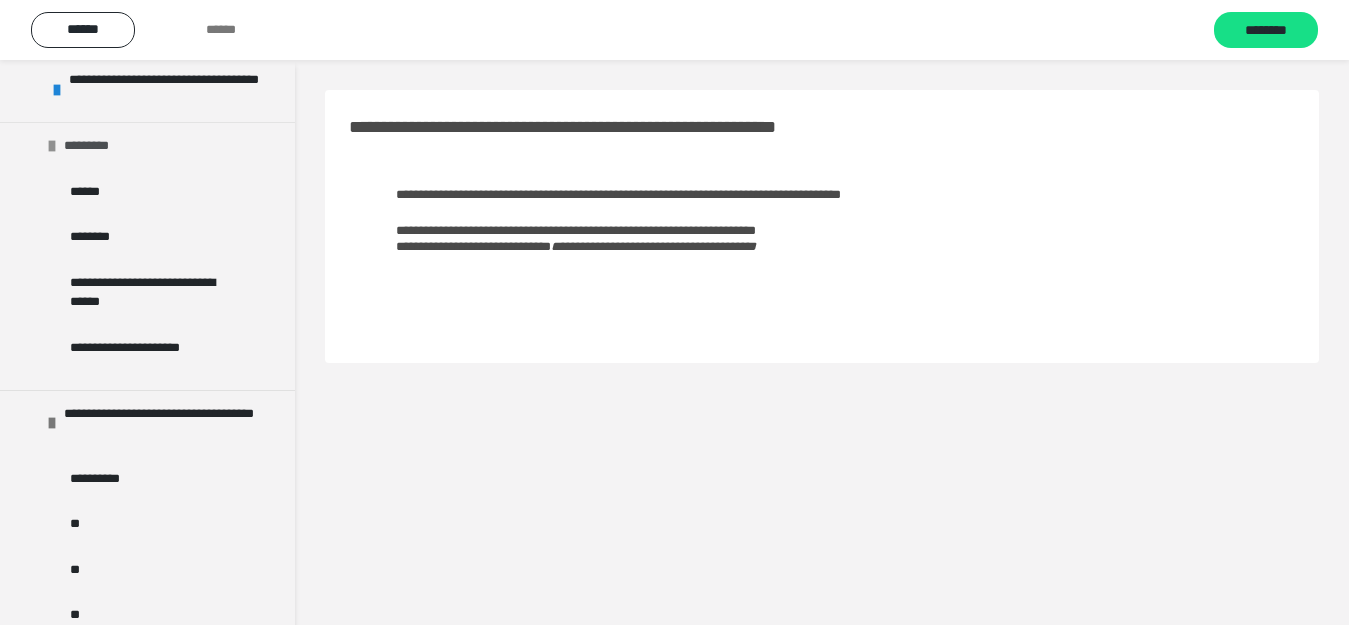 click at bounding box center (52, 146) 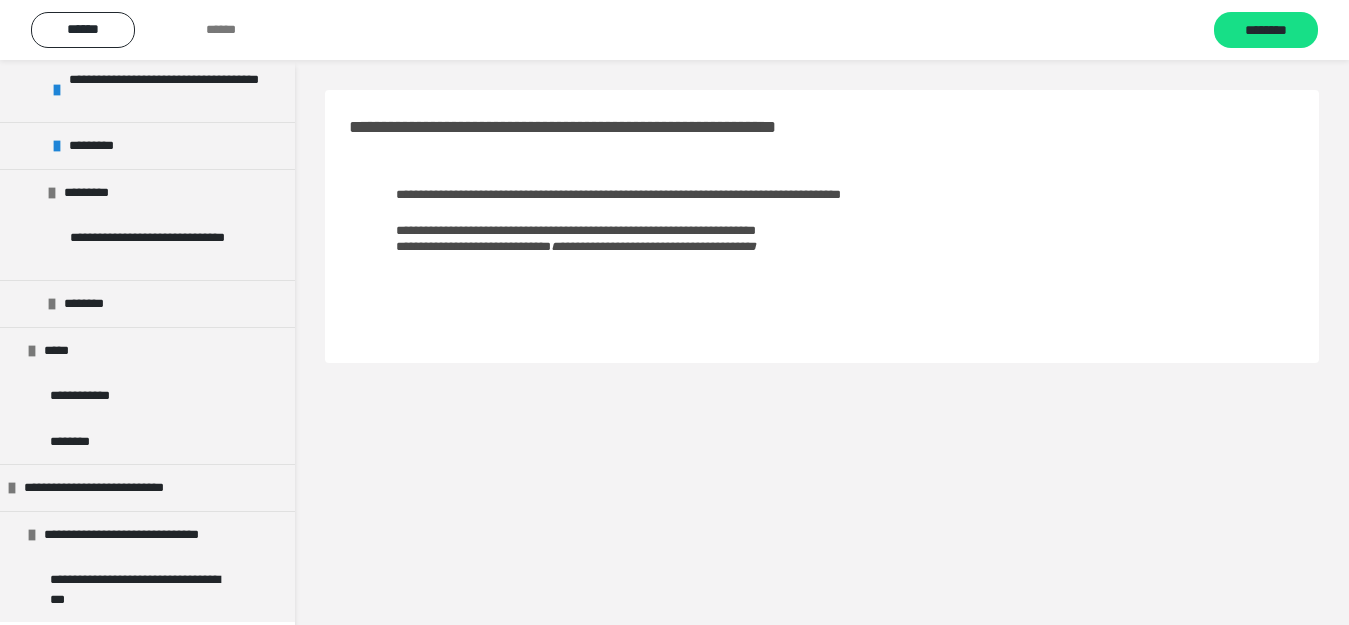 scroll, scrollTop: 700, scrollLeft: 0, axis: vertical 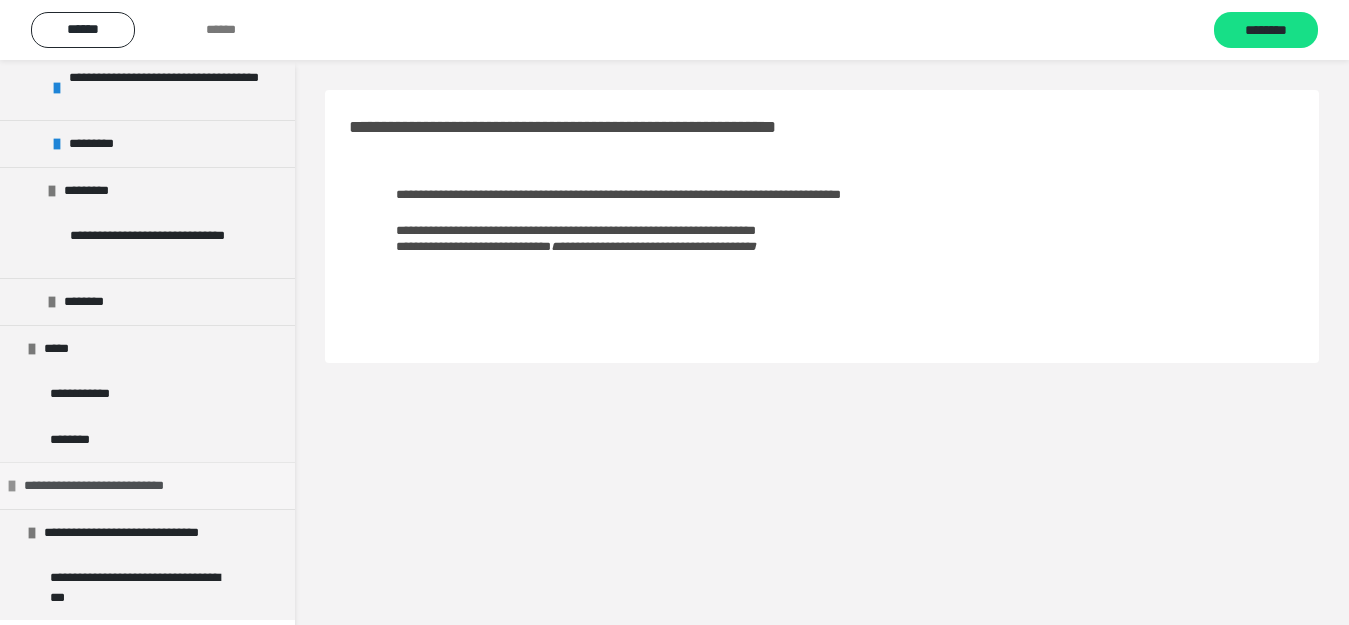 click at bounding box center [12, 486] 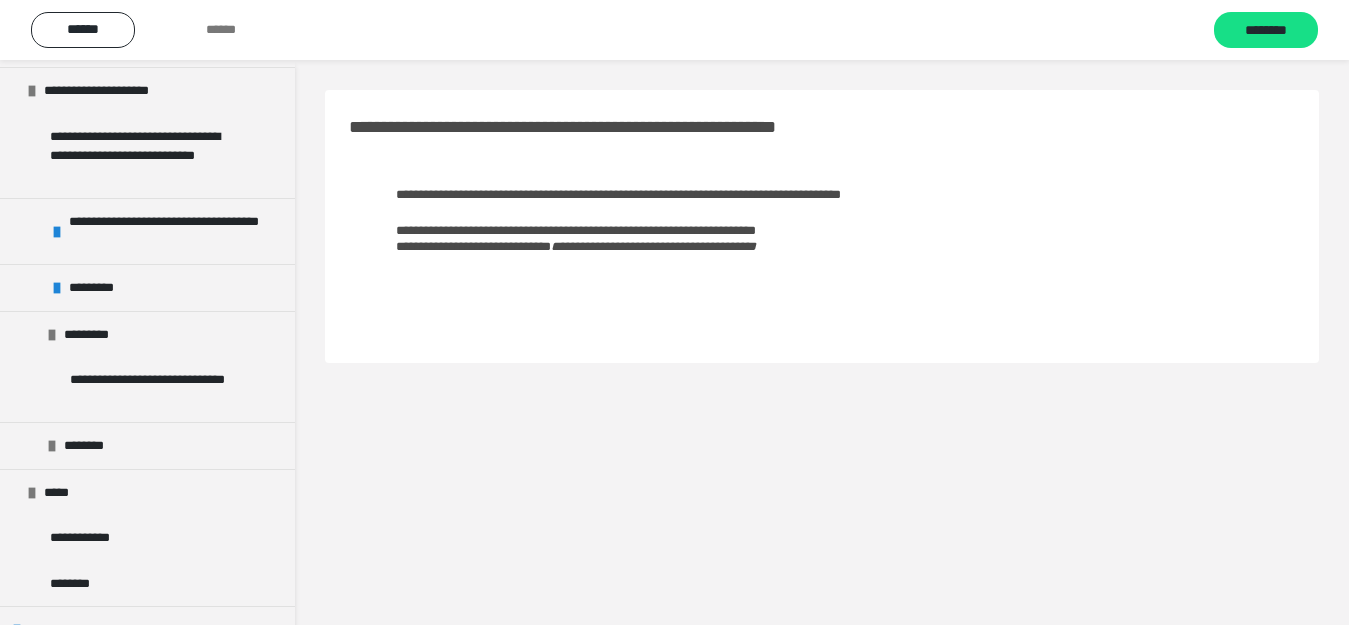 scroll, scrollTop: 589, scrollLeft: 0, axis: vertical 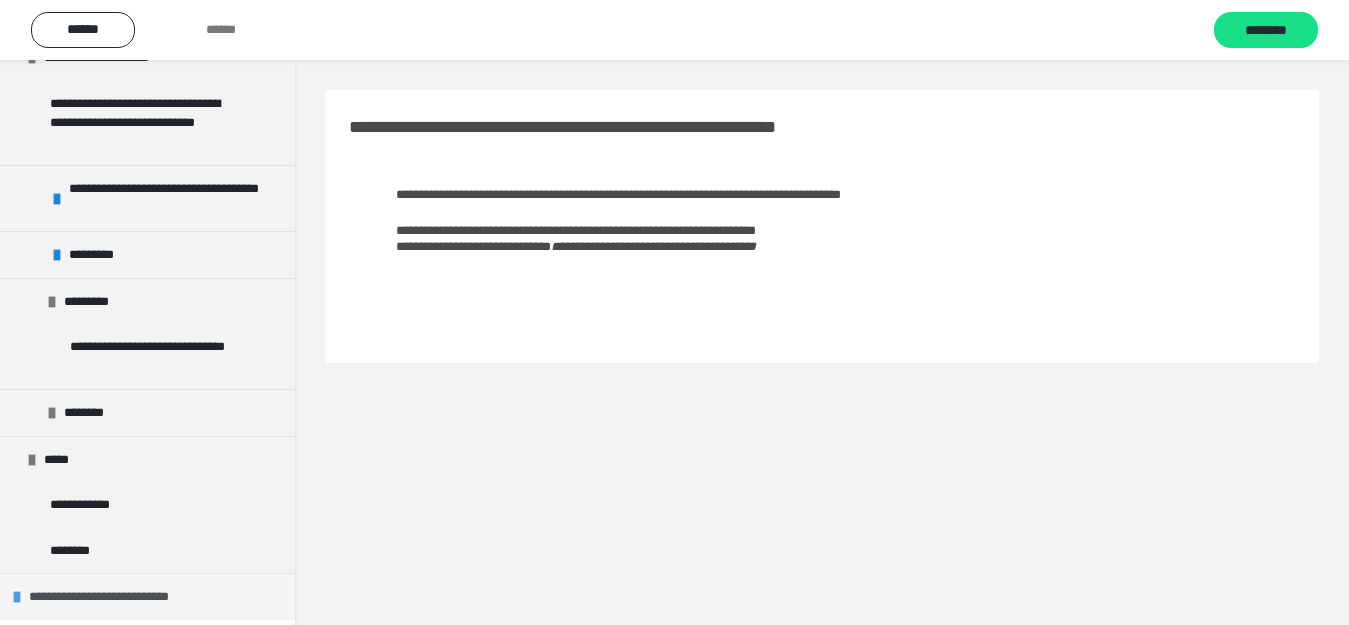 click on "**********" at bounding box center (119, 597) 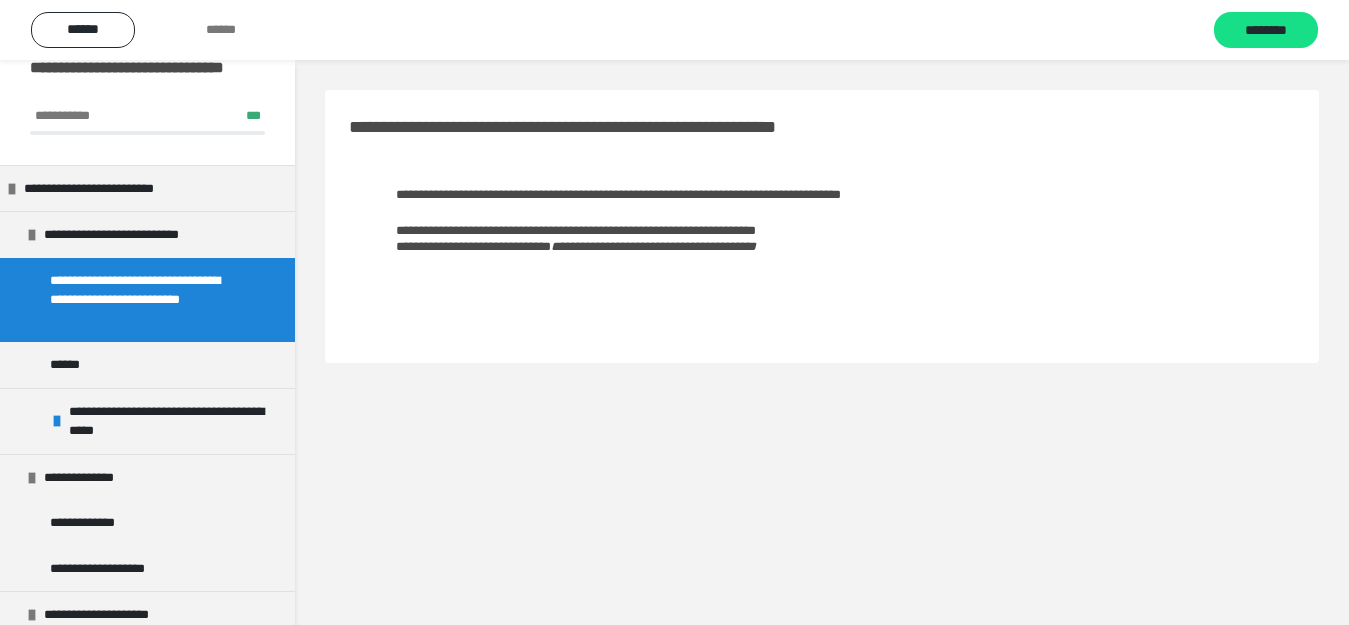 scroll, scrollTop: 0, scrollLeft: 0, axis: both 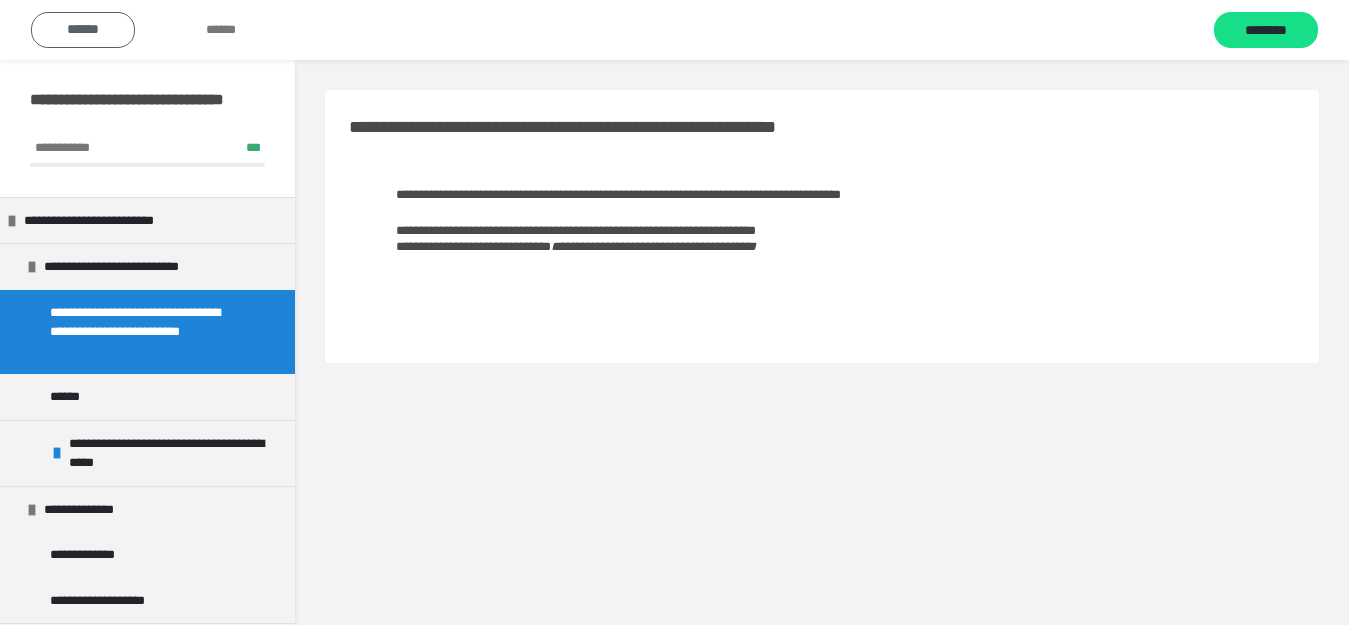 click on "******" at bounding box center [83, 30] 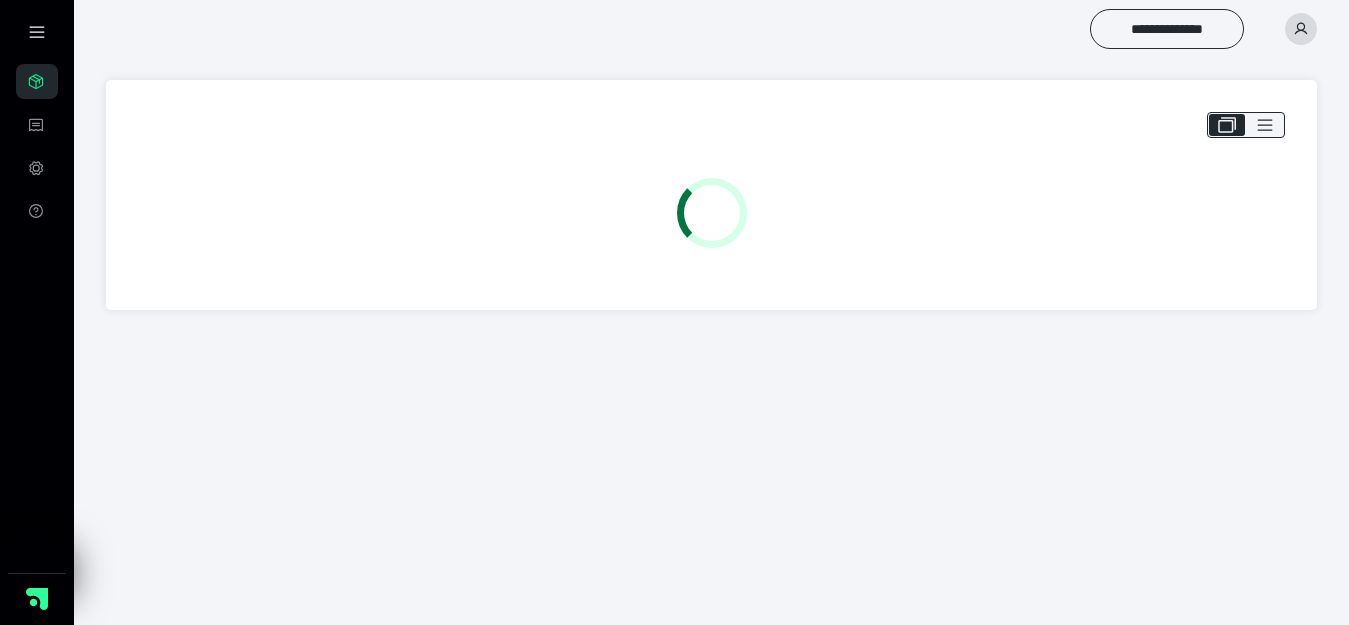 scroll, scrollTop: 0, scrollLeft: 0, axis: both 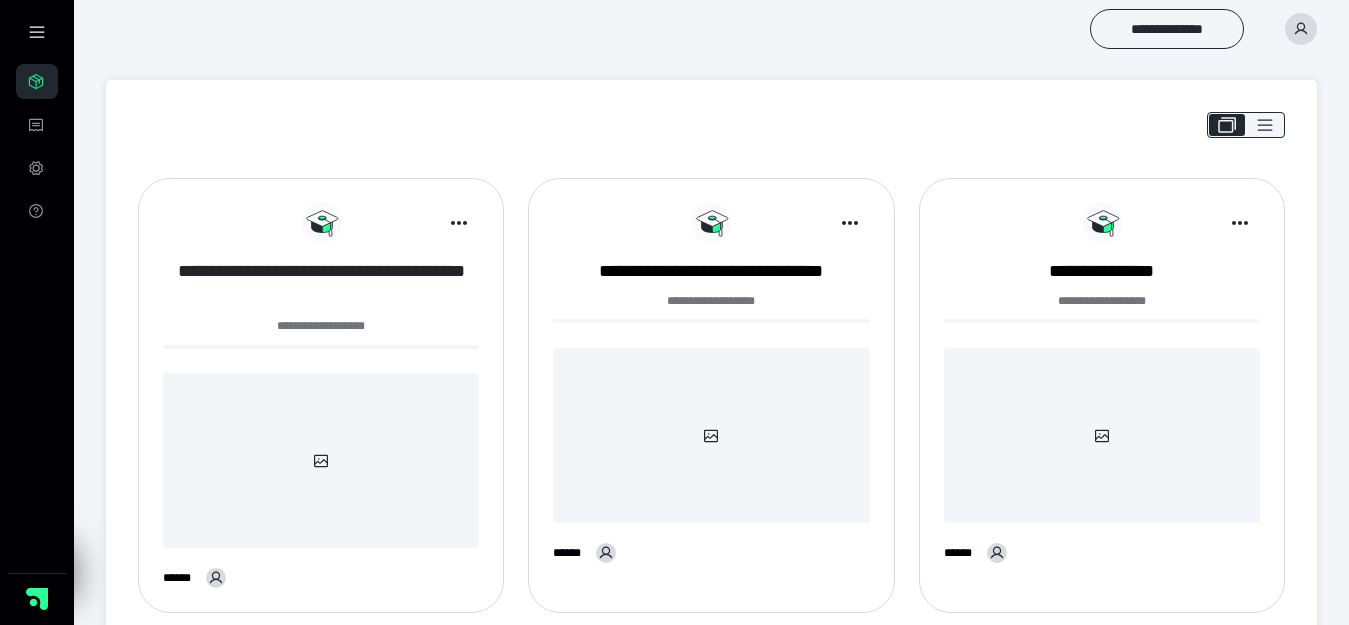 click on "**********" at bounding box center [321, 284] 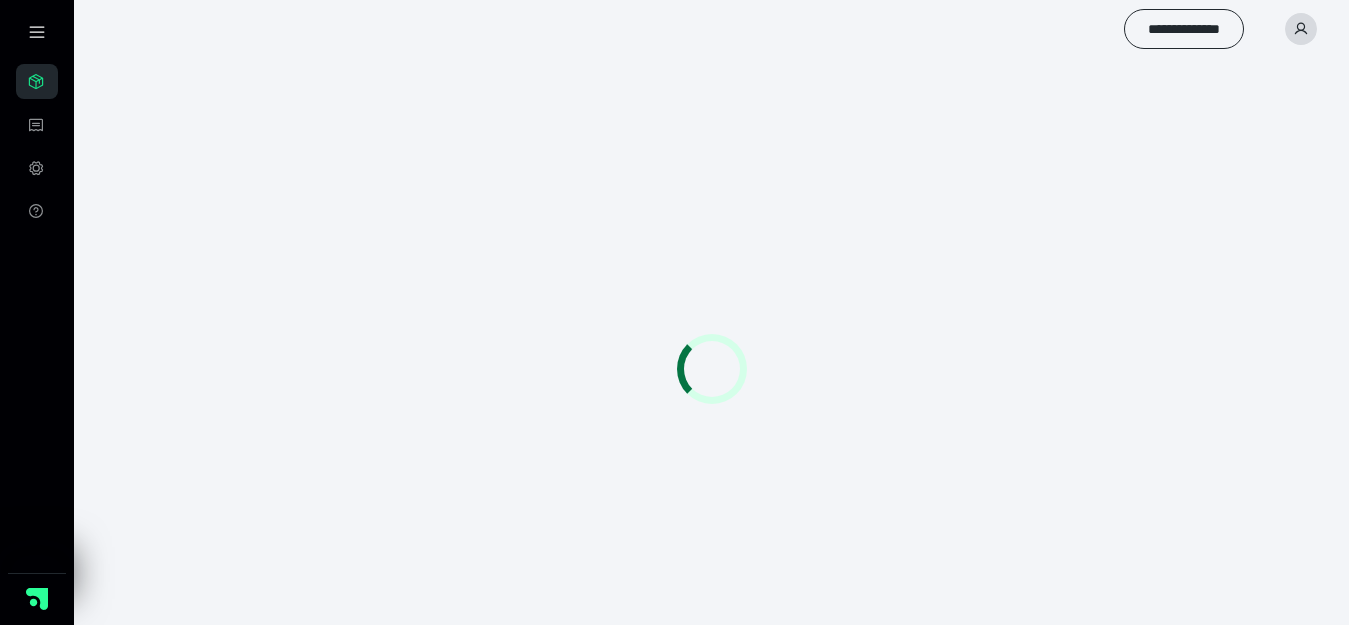 scroll, scrollTop: 0, scrollLeft: 0, axis: both 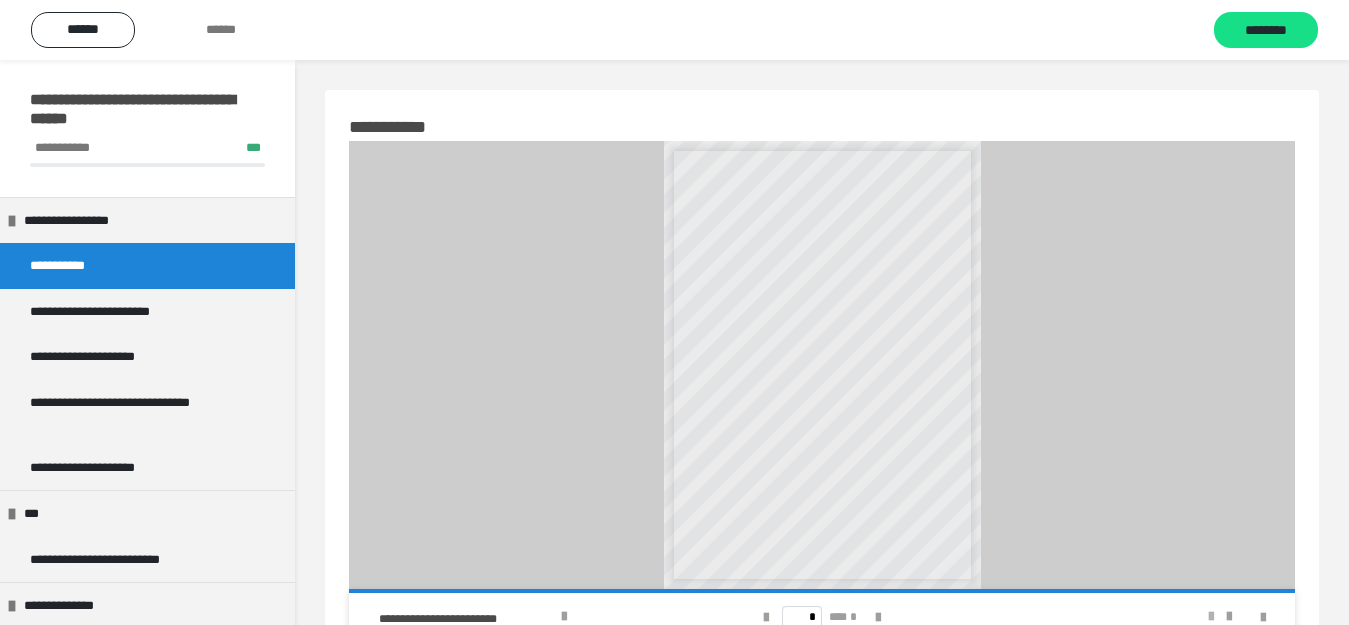 click at bounding box center [1211, 617] 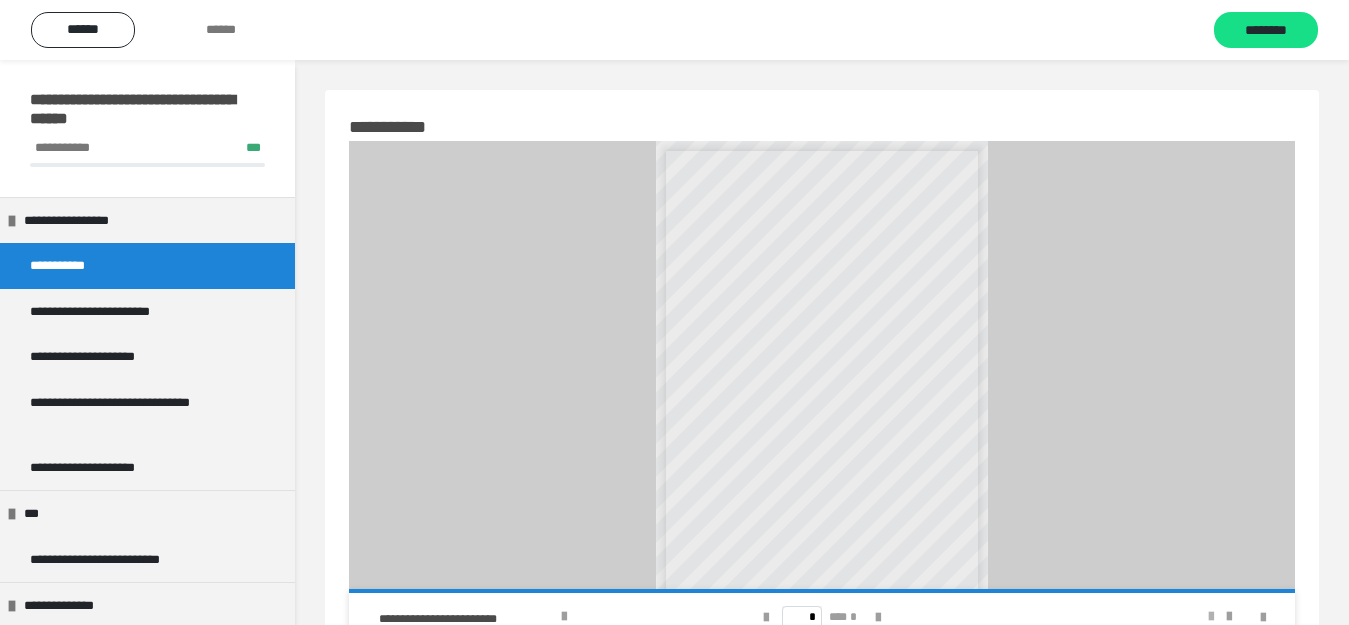 click at bounding box center [1211, 617] 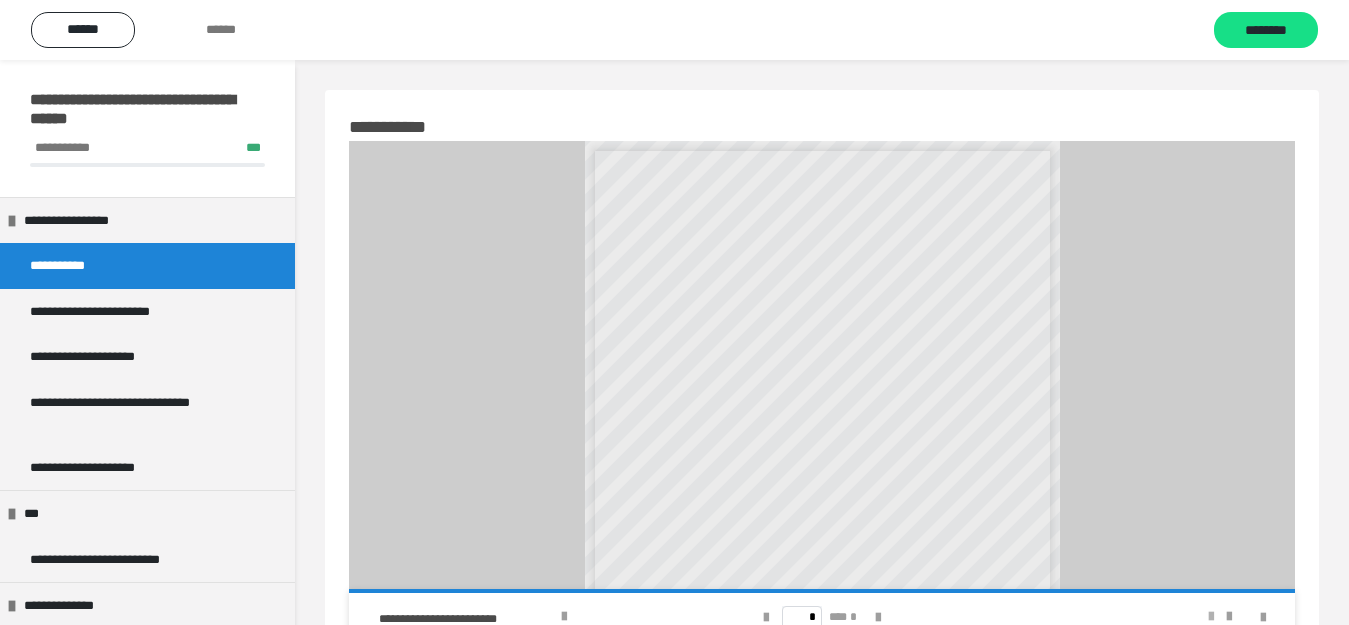click at bounding box center (1211, 617) 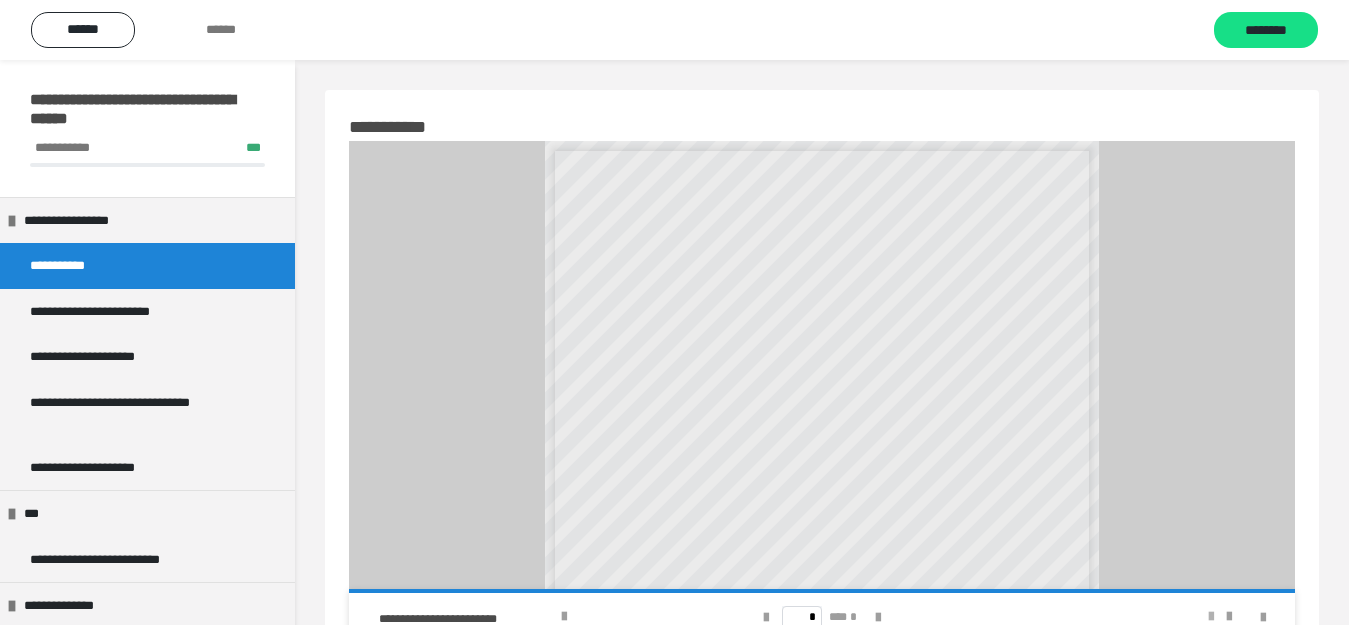 click at bounding box center [1211, 617] 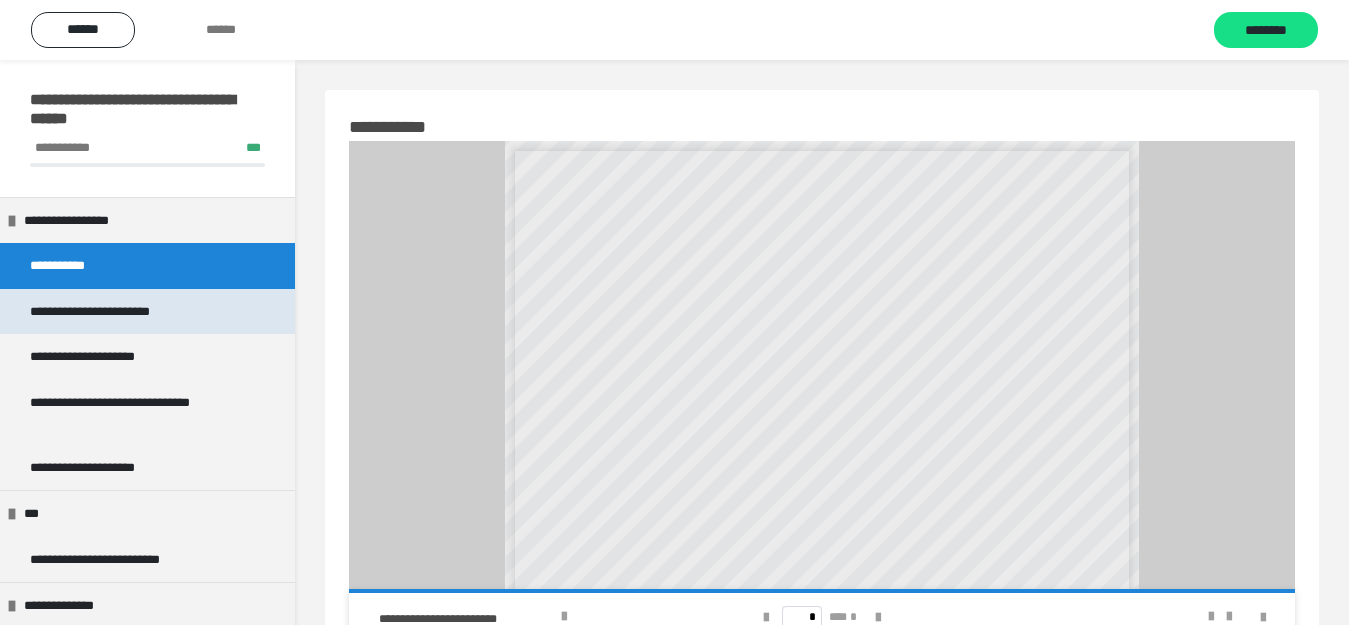 click on "**********" at bounding box center [118, 312] 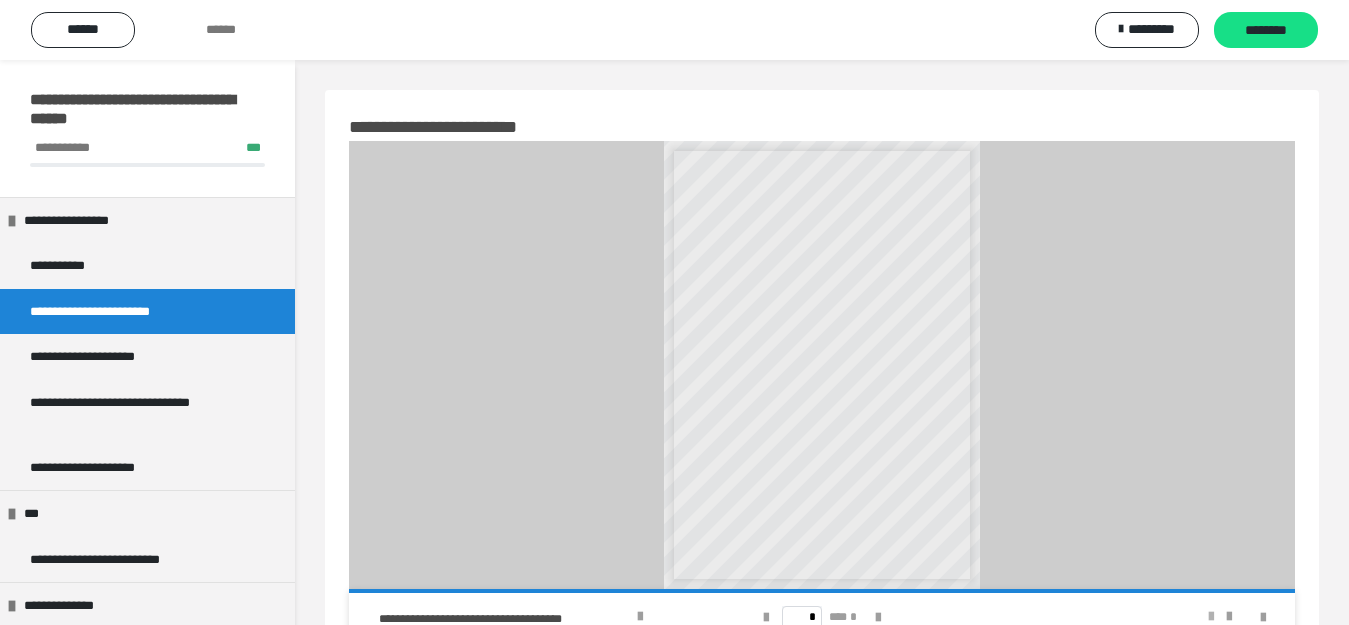click at bounding box center [1211, 617] 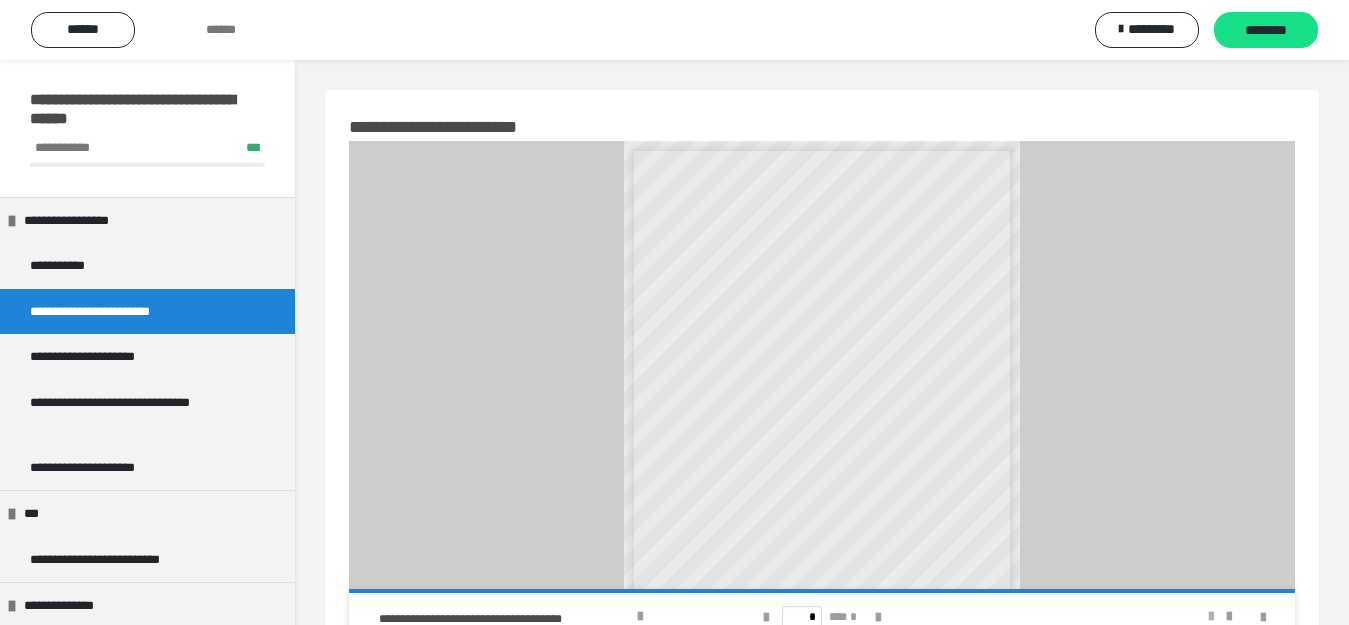 click at bounding box center [1211, 617] 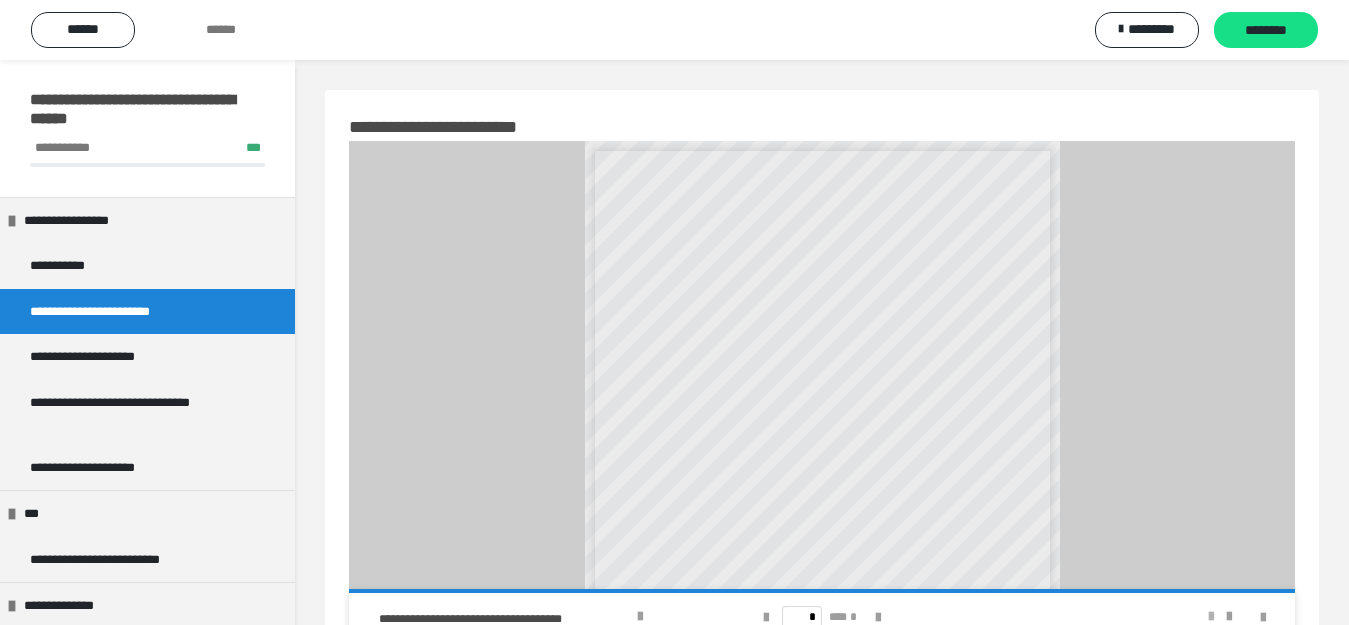 click at bounding box center [1211, 617] 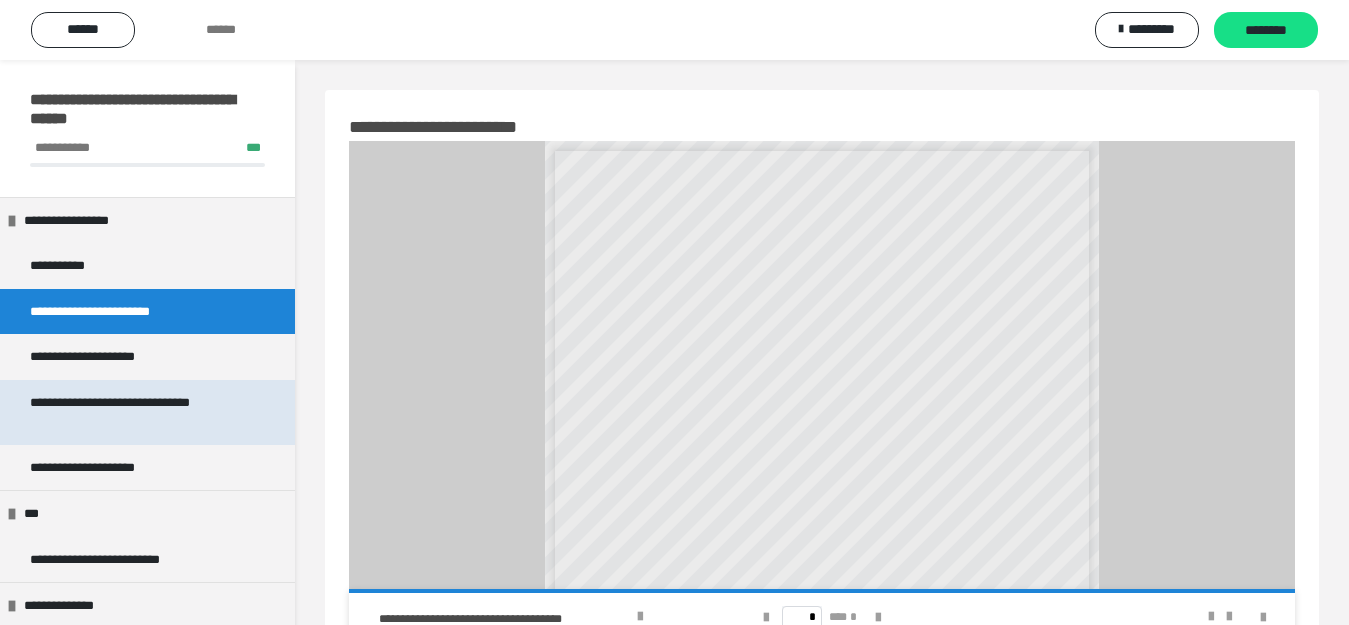 click on "**********" at bounding box center [131, 412] 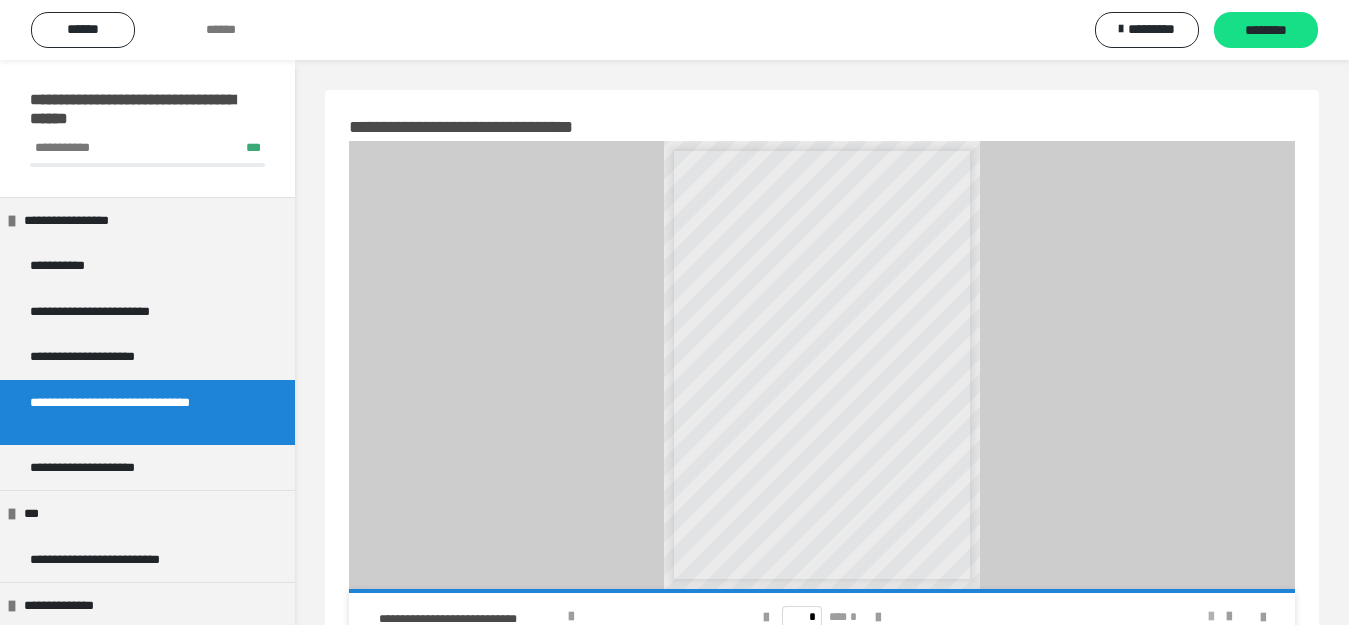 click at bounding box center [1211, 617] 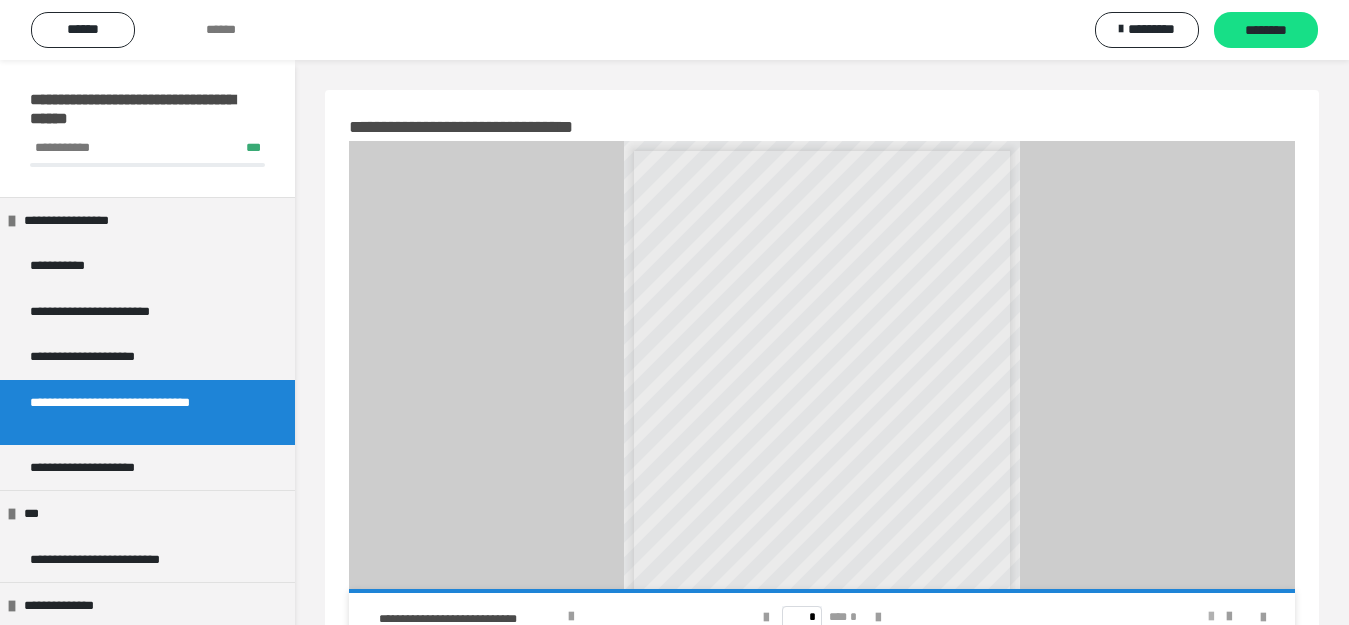 click at bounding box center (1211, 617) 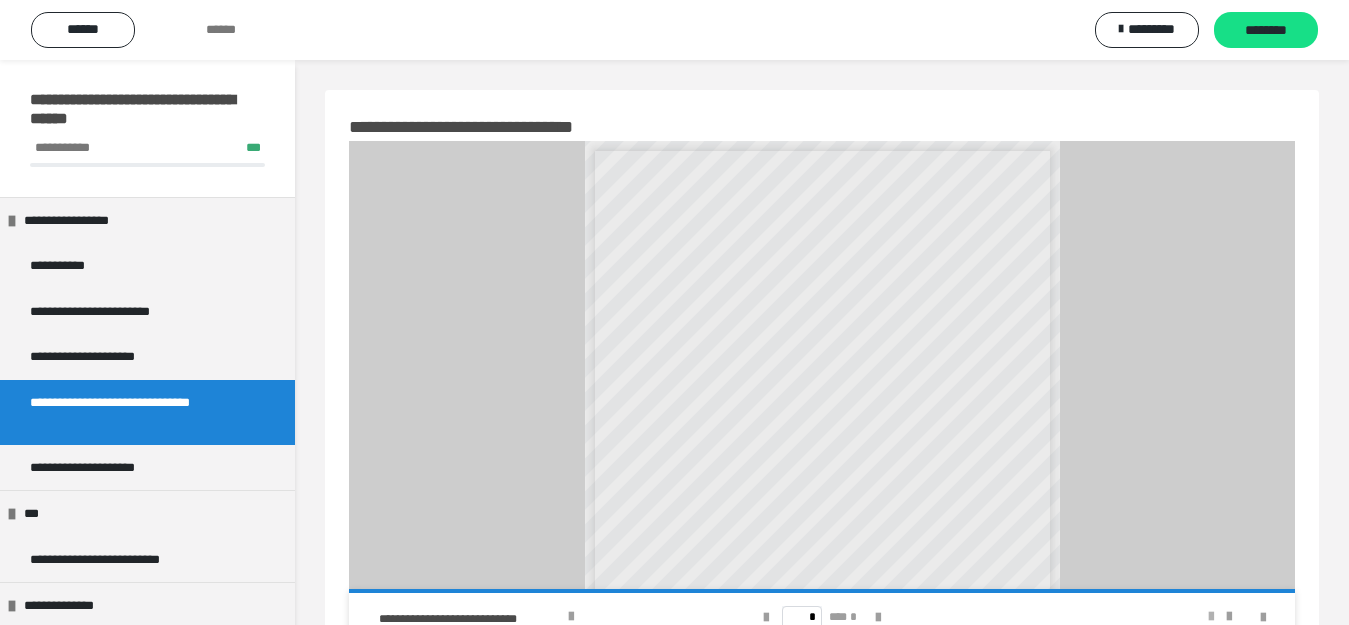 click at bounding box center (1211, 617) 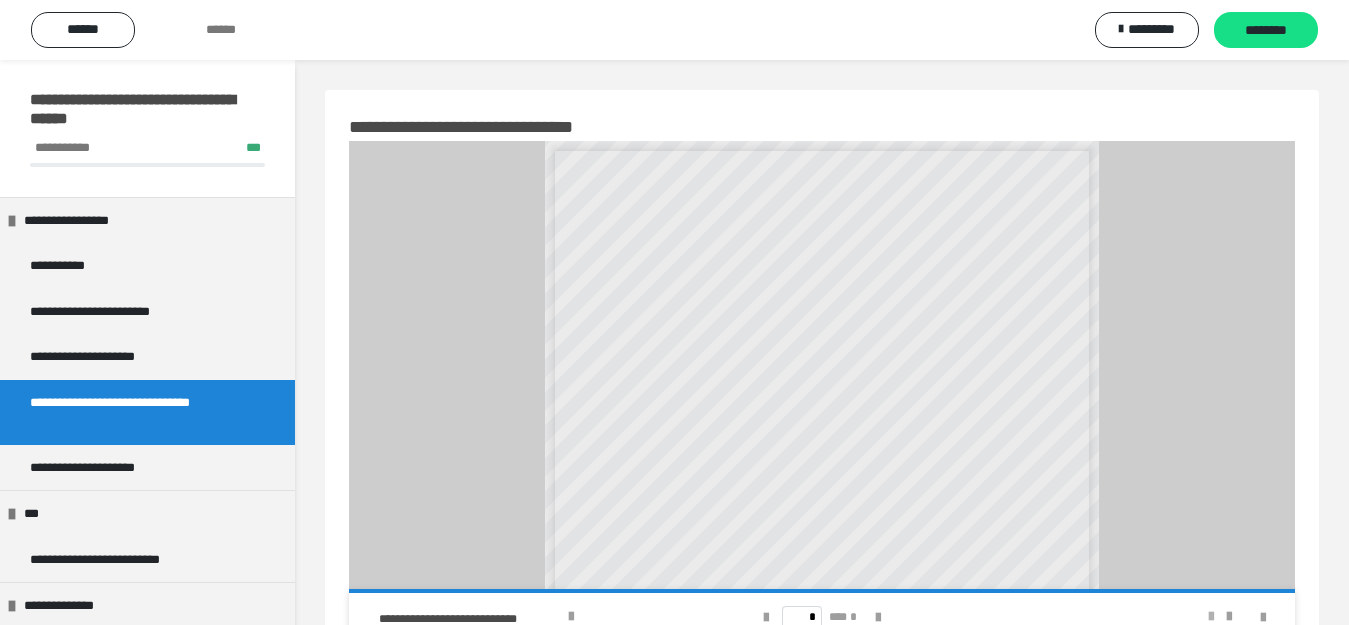 click at bounding box center (1211, 617) 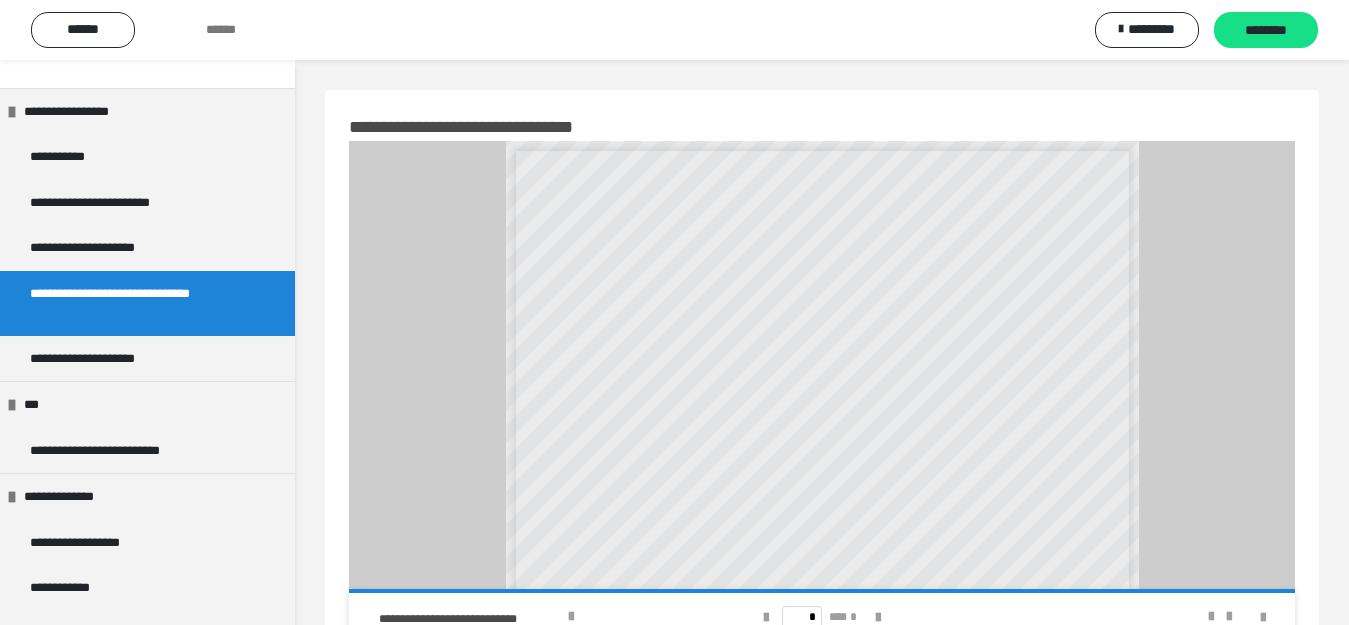 scroll, scrollTop: 112, scrollLeft: 0, axis: vertical 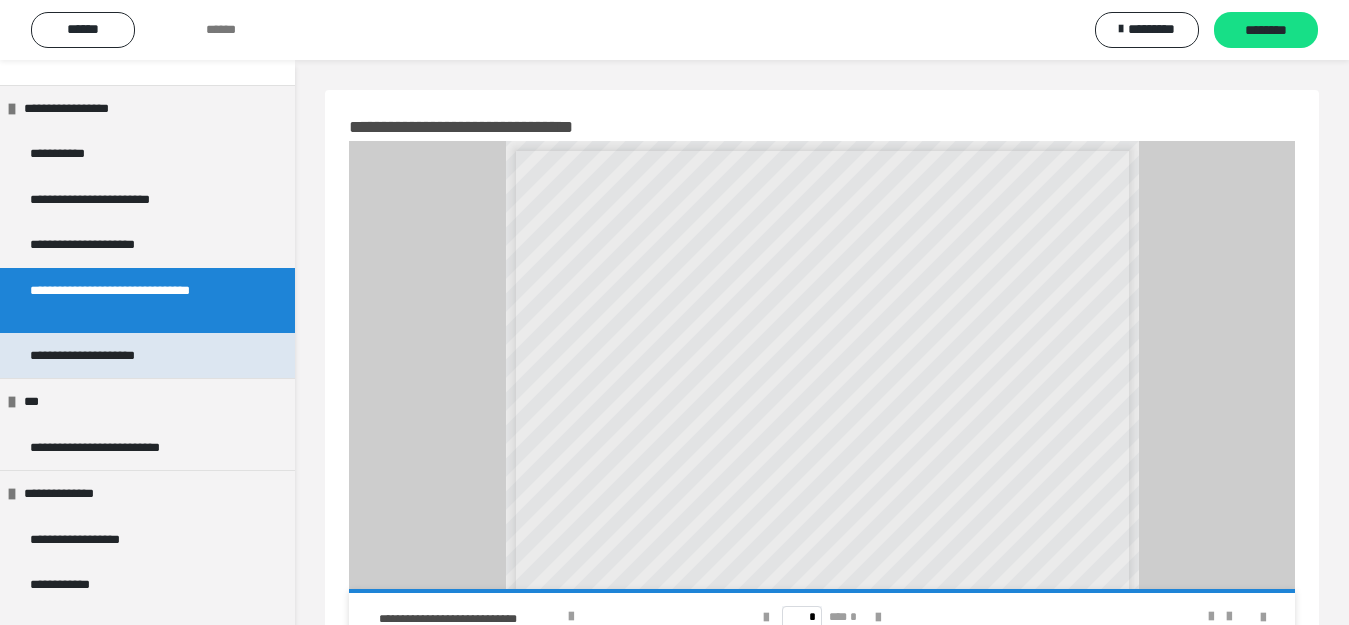 click on "**********" at bounding box center (103, 356) 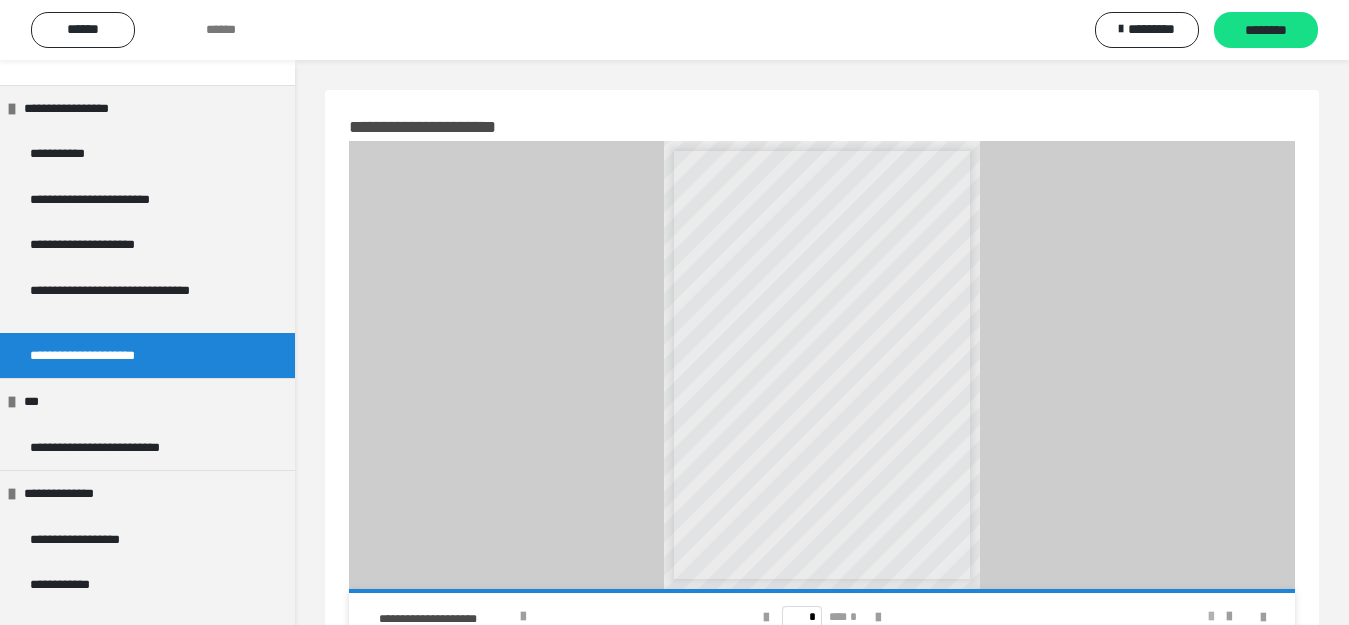 click at bounding box center (1211, 617) 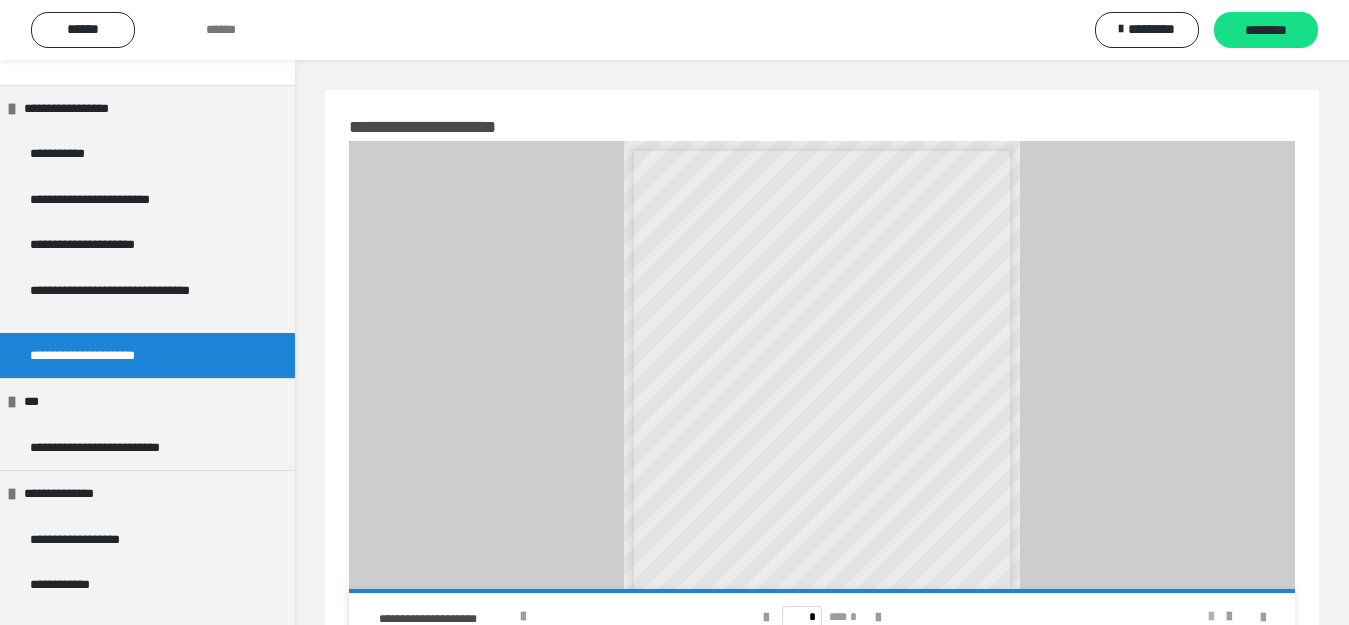 click at bounding box center [1211, 617] 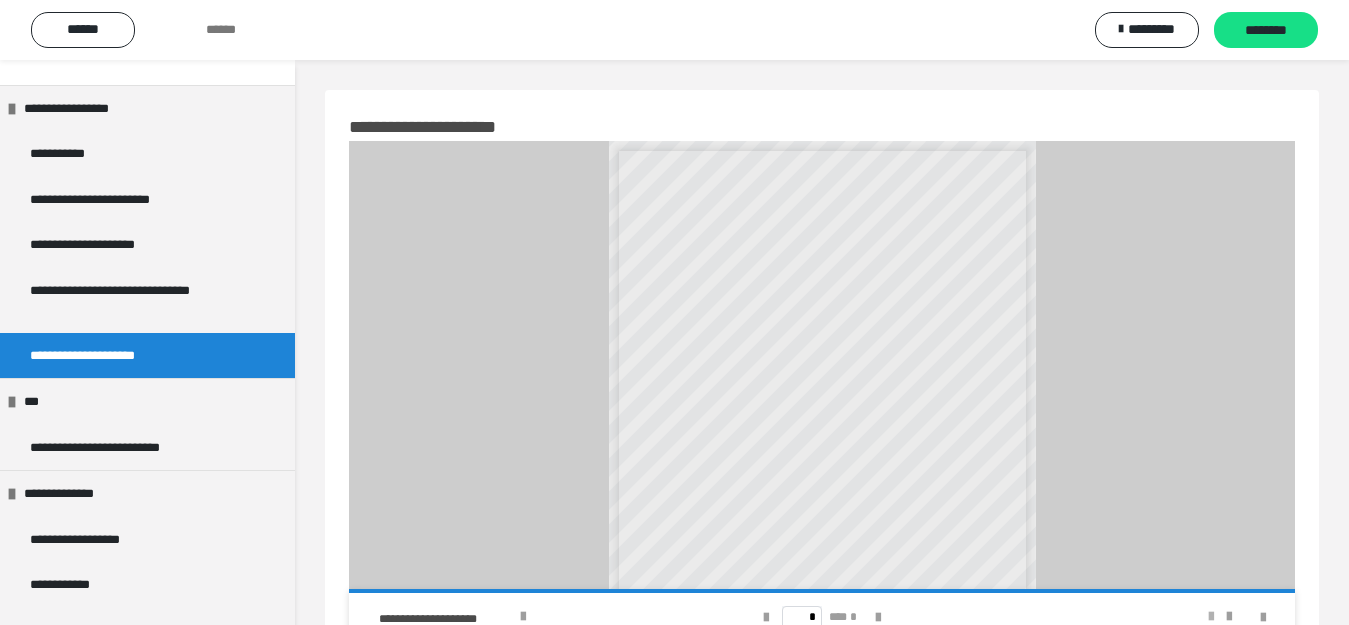 click at bounding box center [1211, 617] 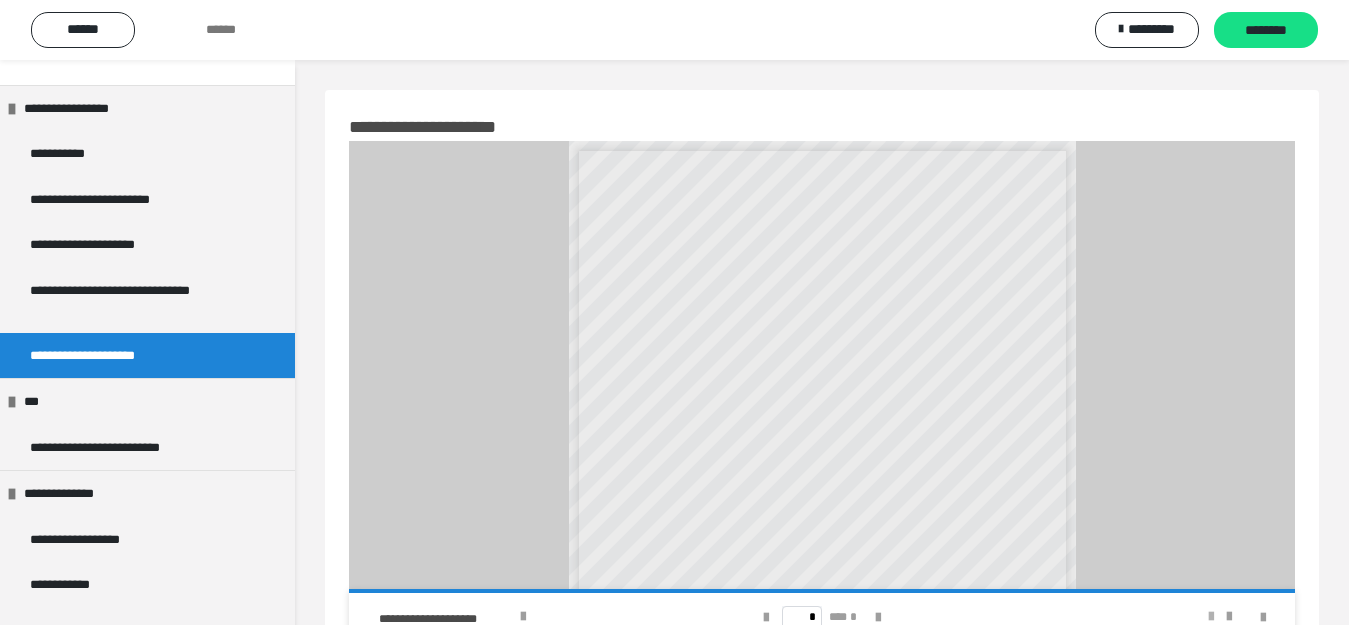 click at bounding box center [1211, 617] 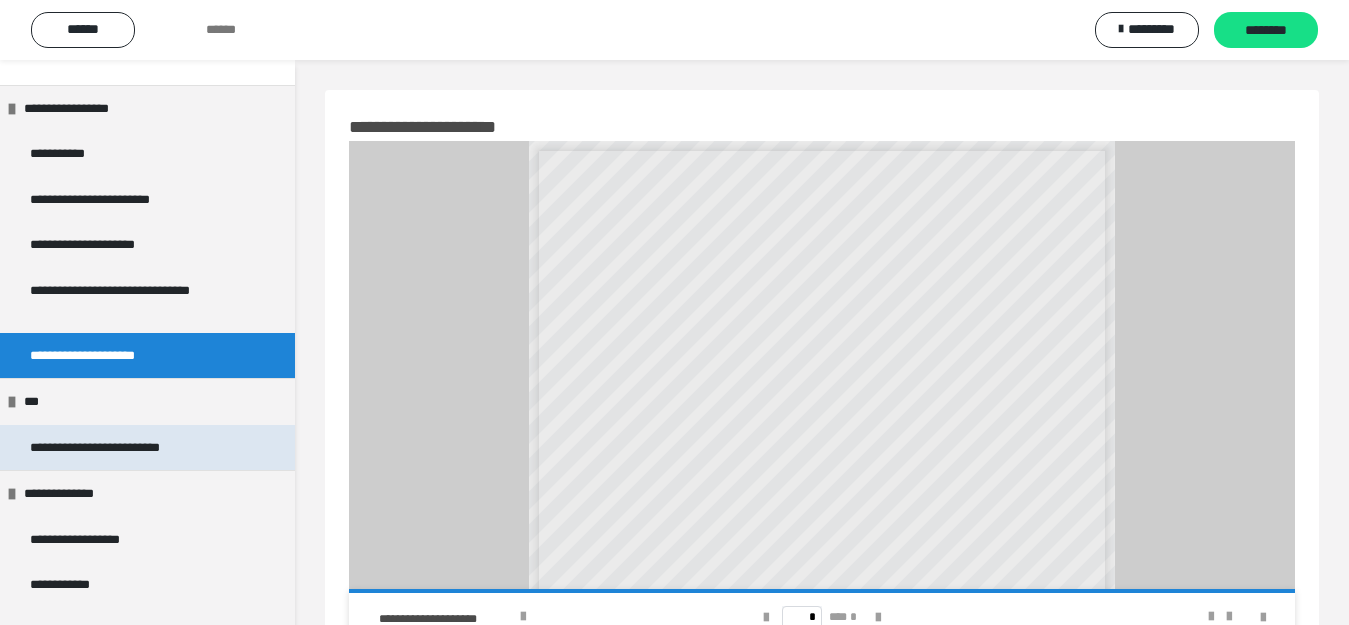 click on "**********" at bounding box center (119, 448) 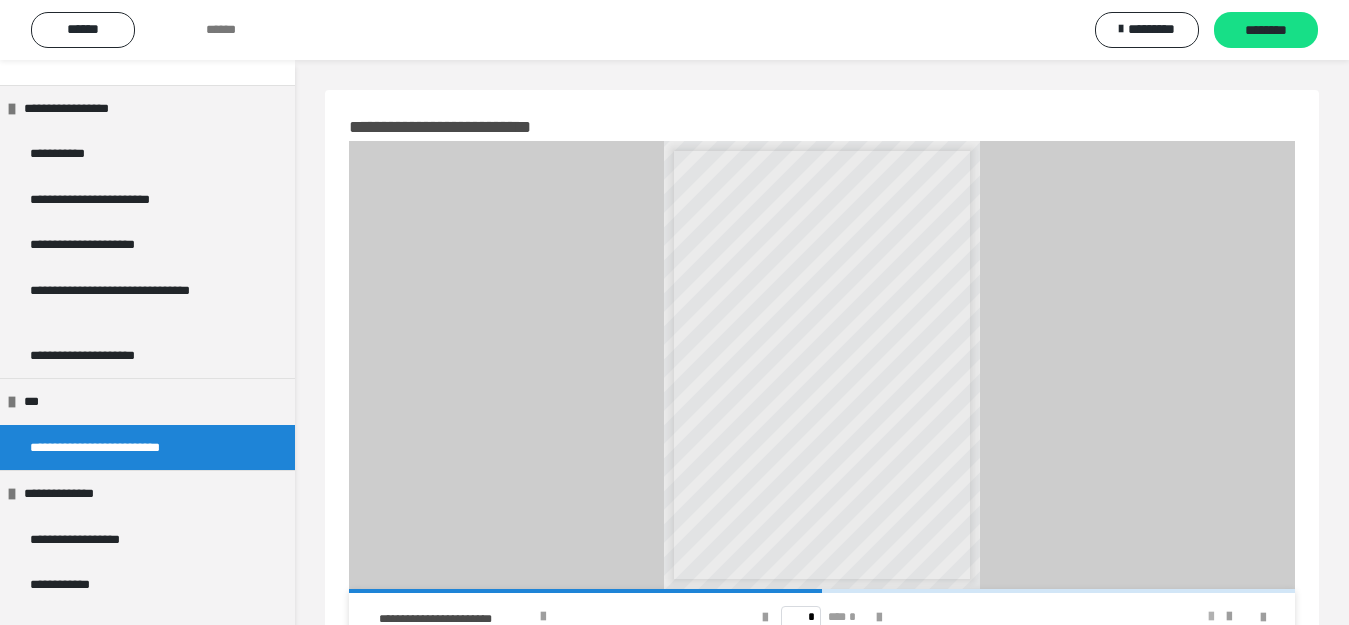 click at bounding box center (1211, 617) 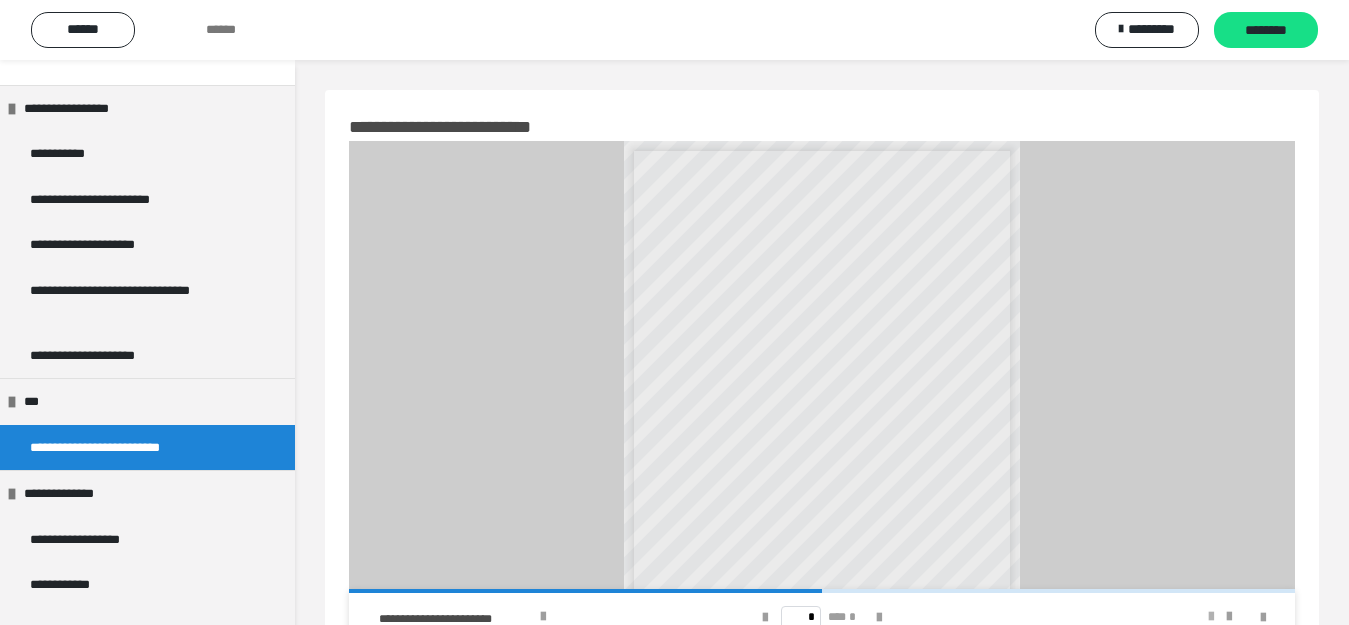 click at bounding box center [1211, 617] 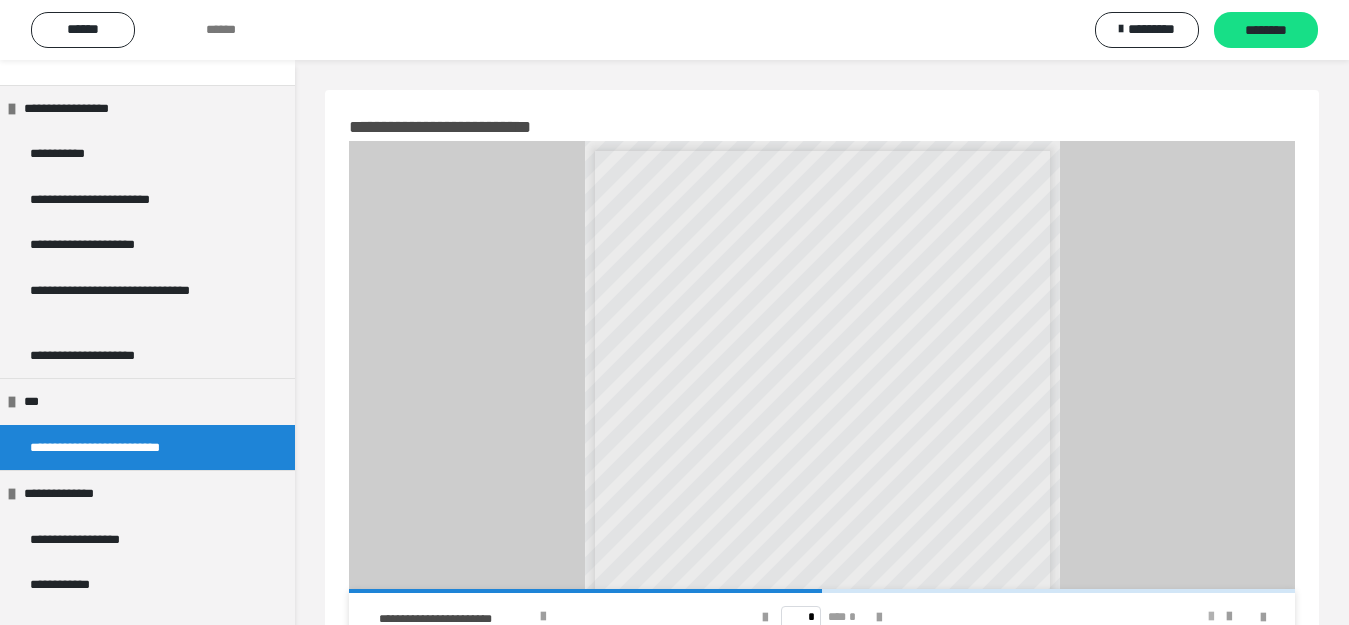 click at bounding box center [1211, 617] 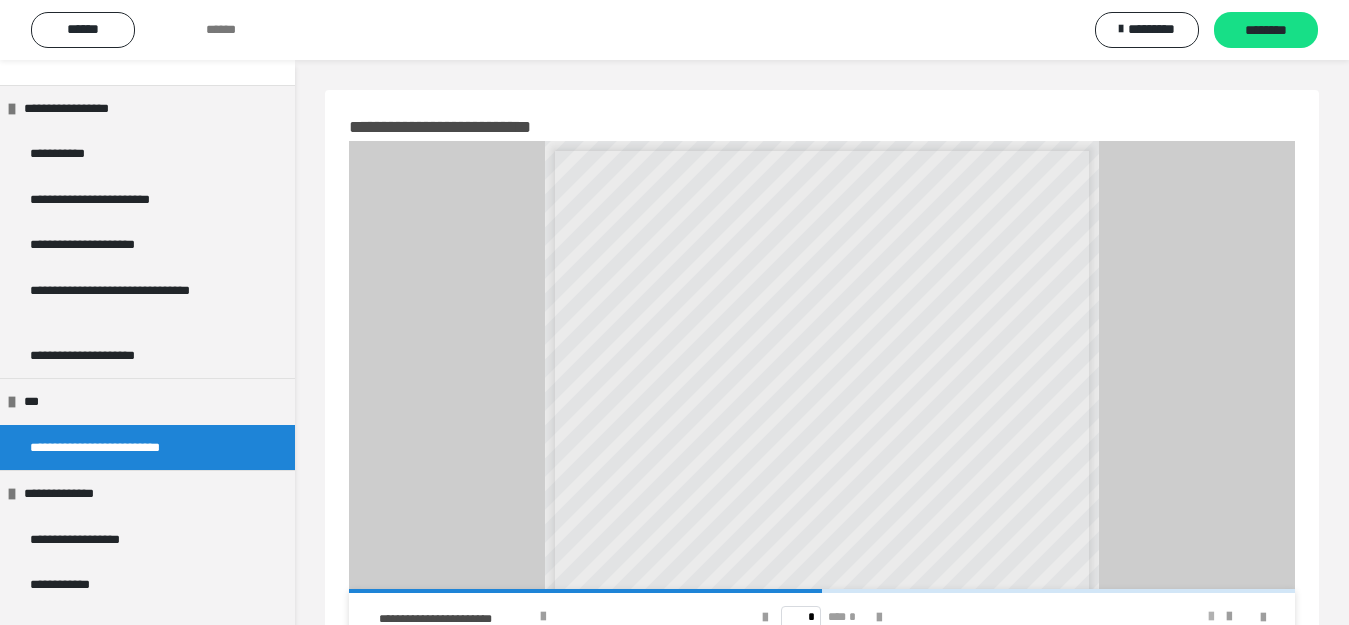 click at bounding box center (1211, 617) 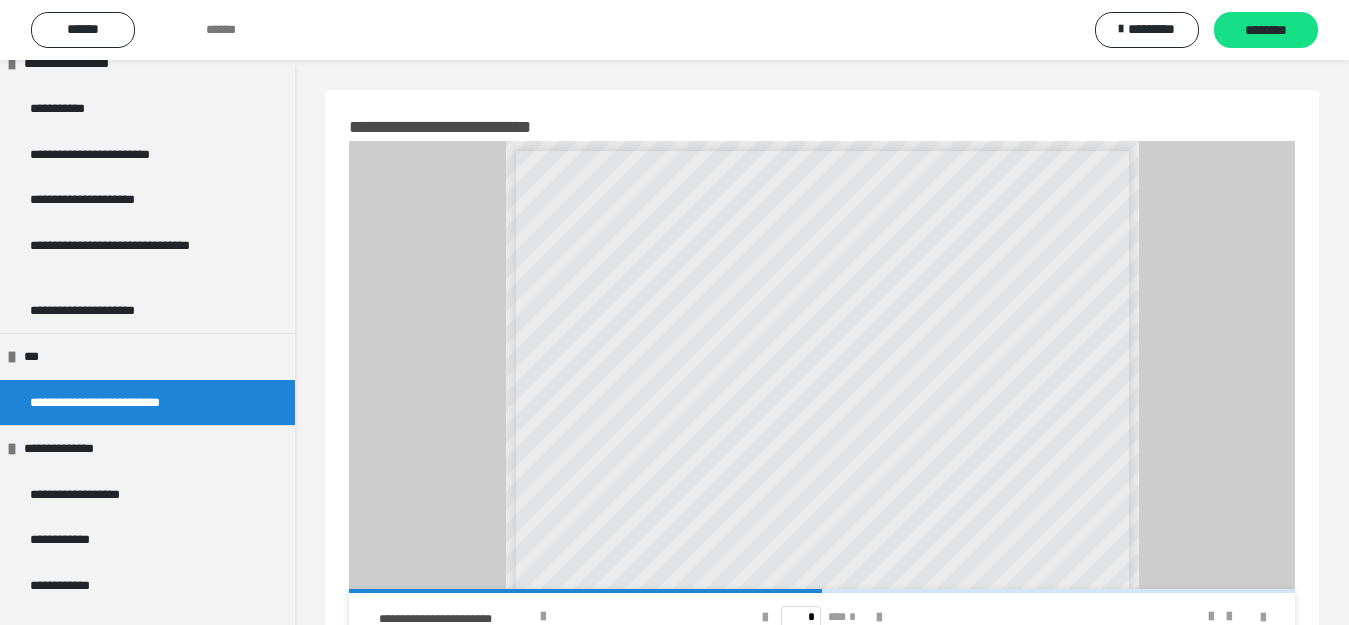 scroll, scrollTop: 160, scrollLeft: 0, axis: vertical 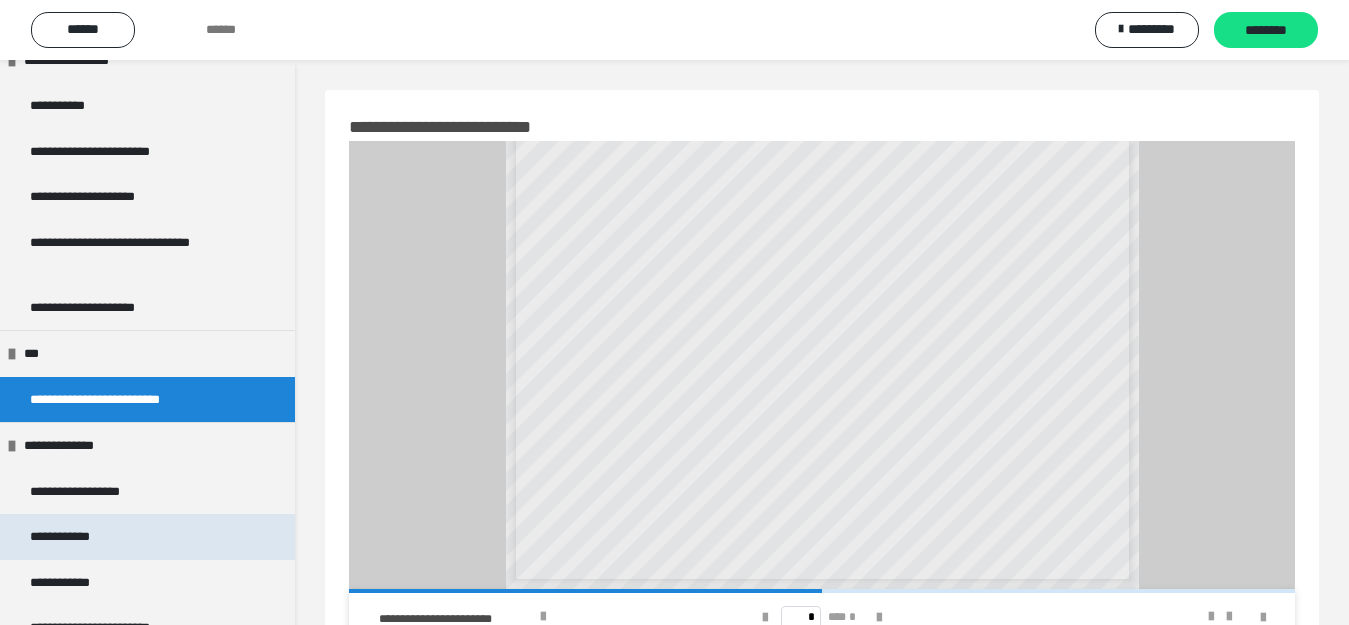 click on "**********" at bounding box center [69, 537] 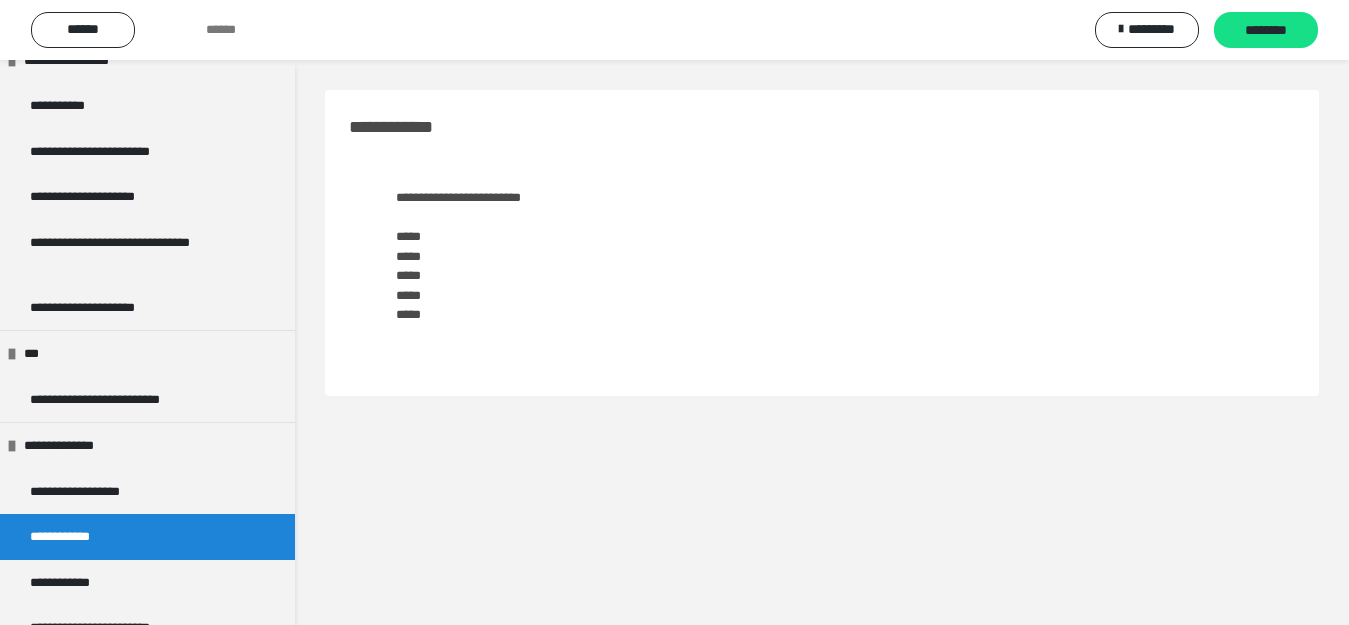 scroll, scrollTop: 191, scrollLeft: 0, axis: vertical 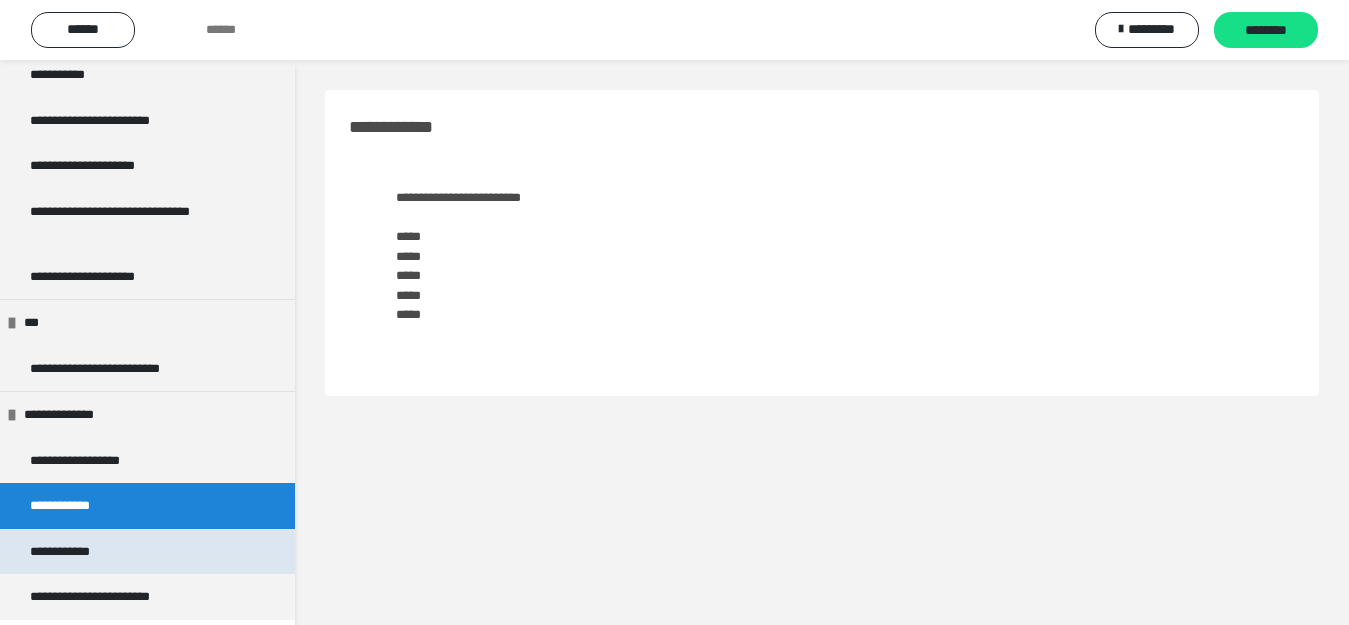 click on "**********" at bounding box center [147, 552] 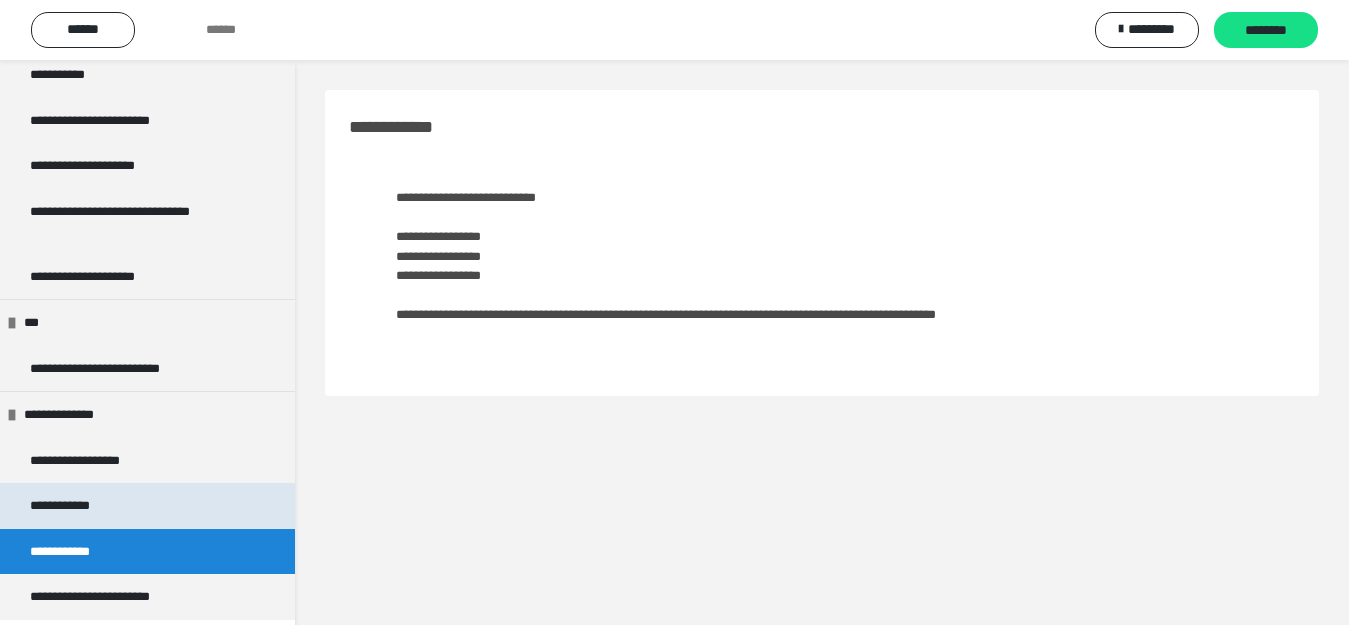 click on "**********" at bounding box center (147, 506) 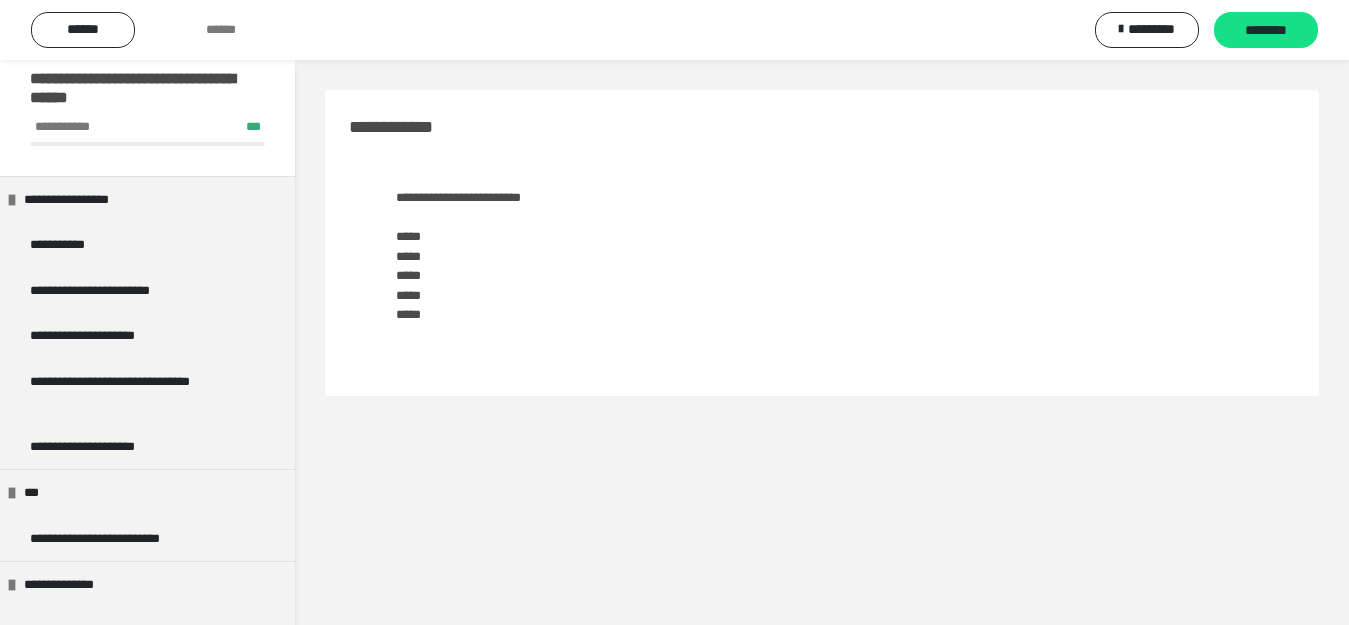 scroll, scrollTop: 10, scrollLeft: 0, axis: vertical 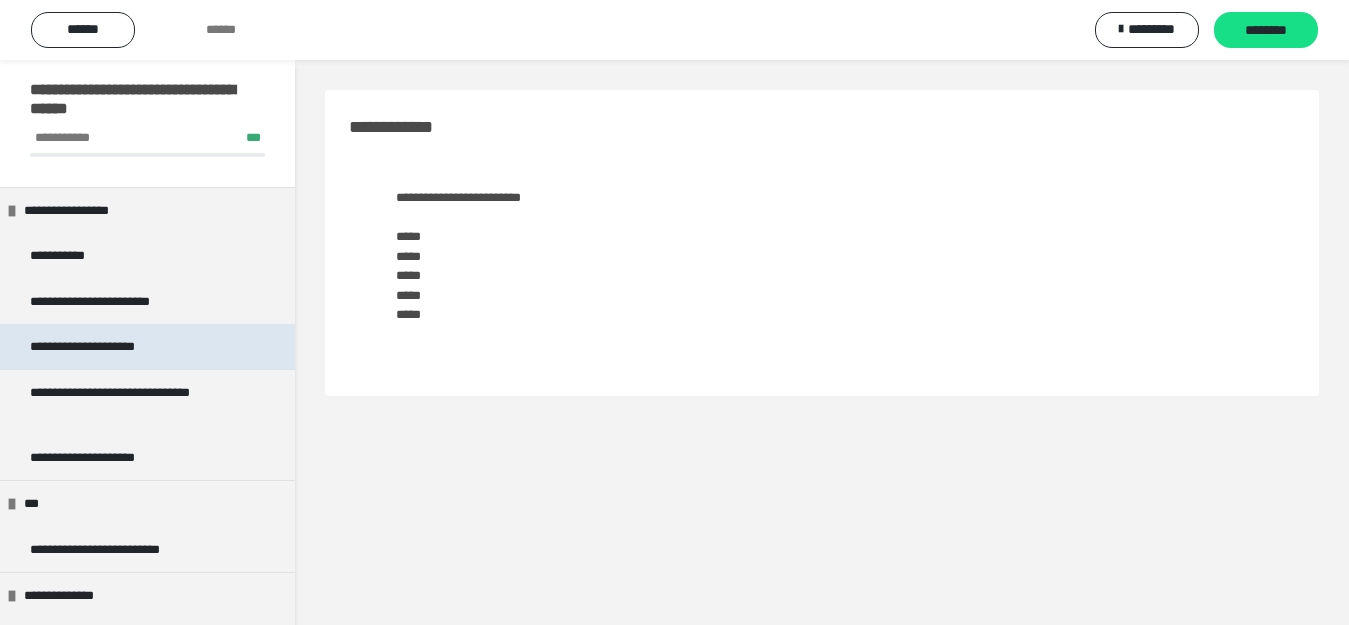 click on "**********" at bounding box center (103, 347) 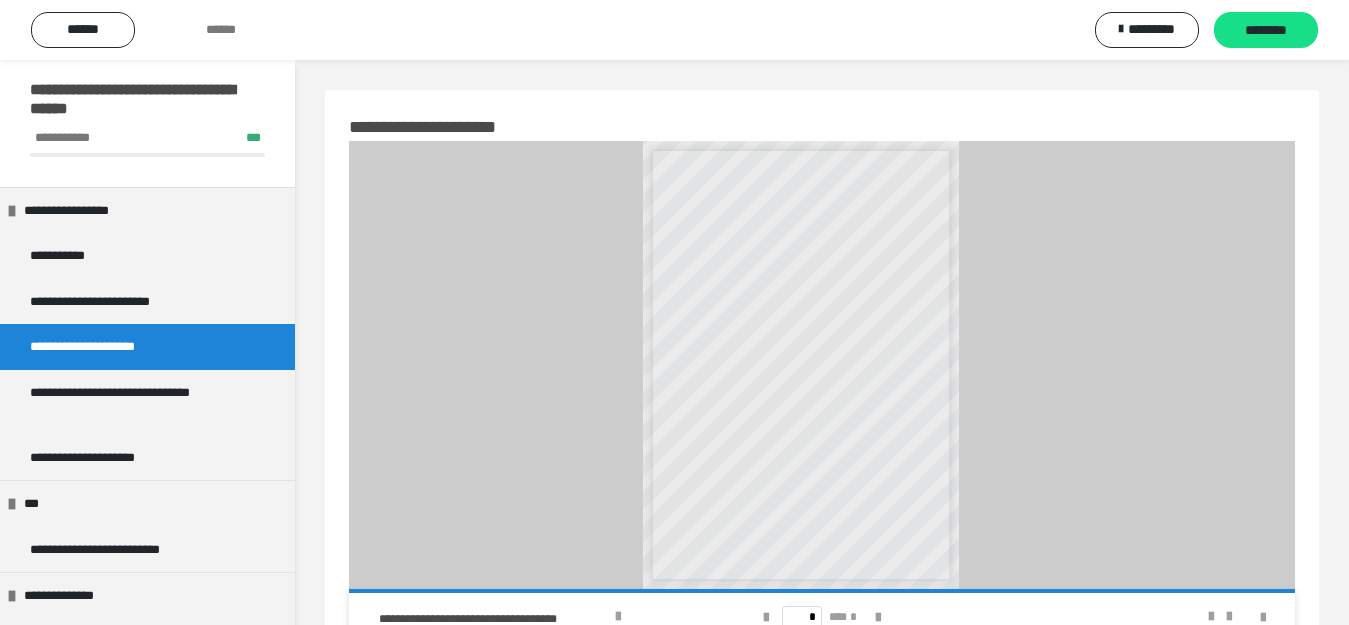 click at bounding box center (1176, 617) 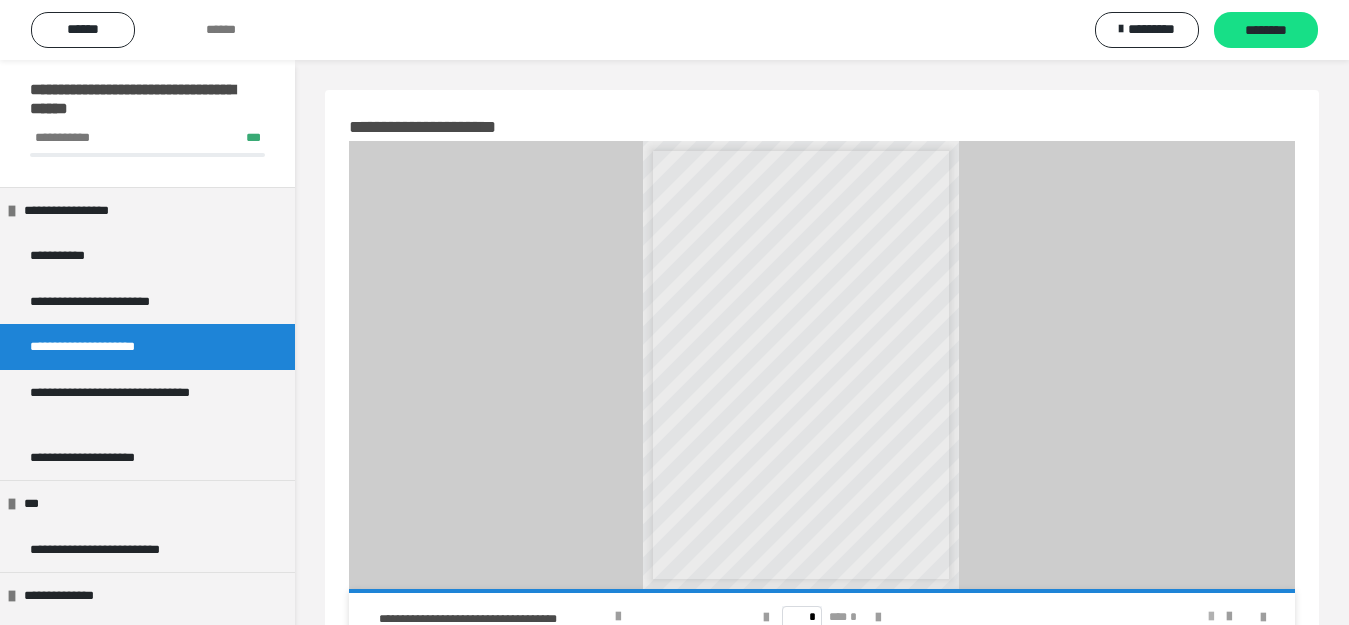click at bounding box center [1211, 617] 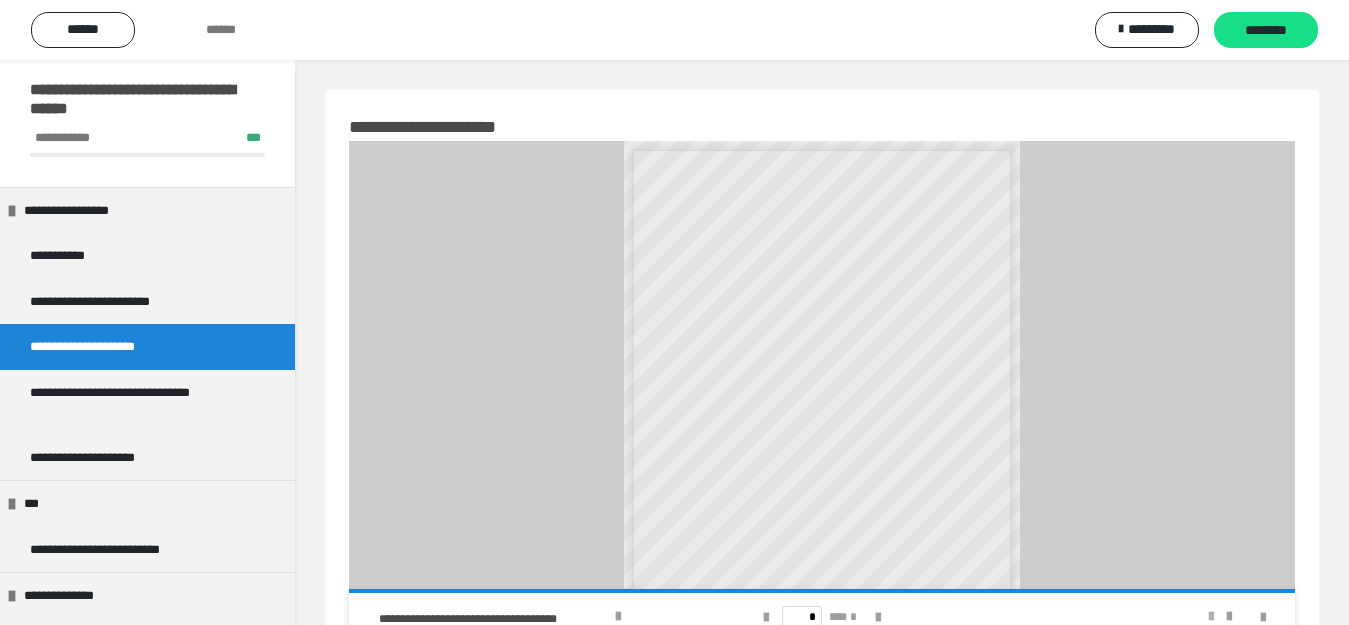 click at bounding box center [1211, 617] 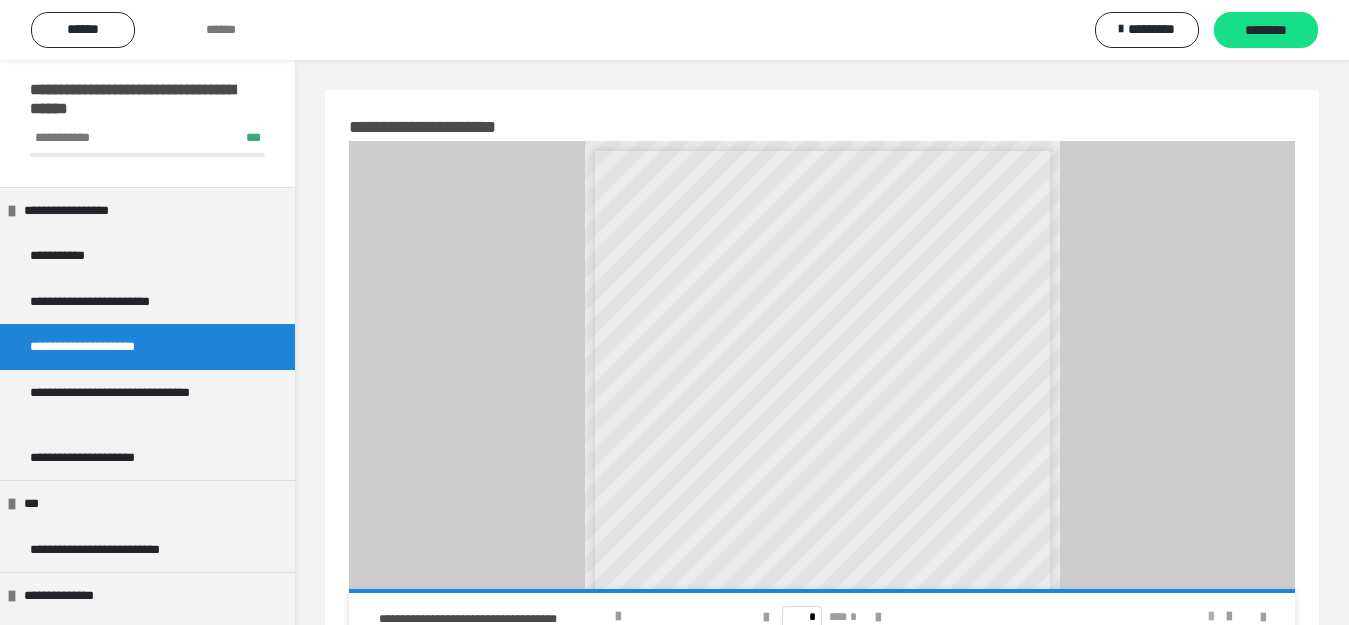 click at bounding box center [1211, 617] 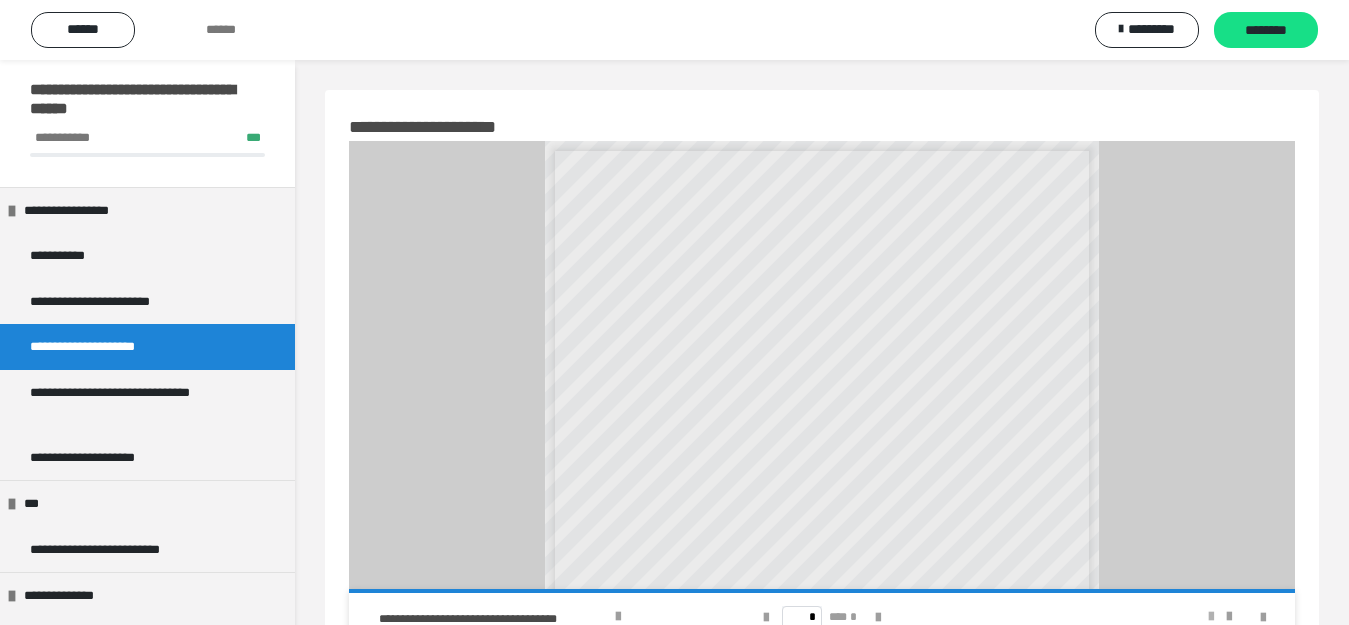 click at bounding box center [1211, 617] 